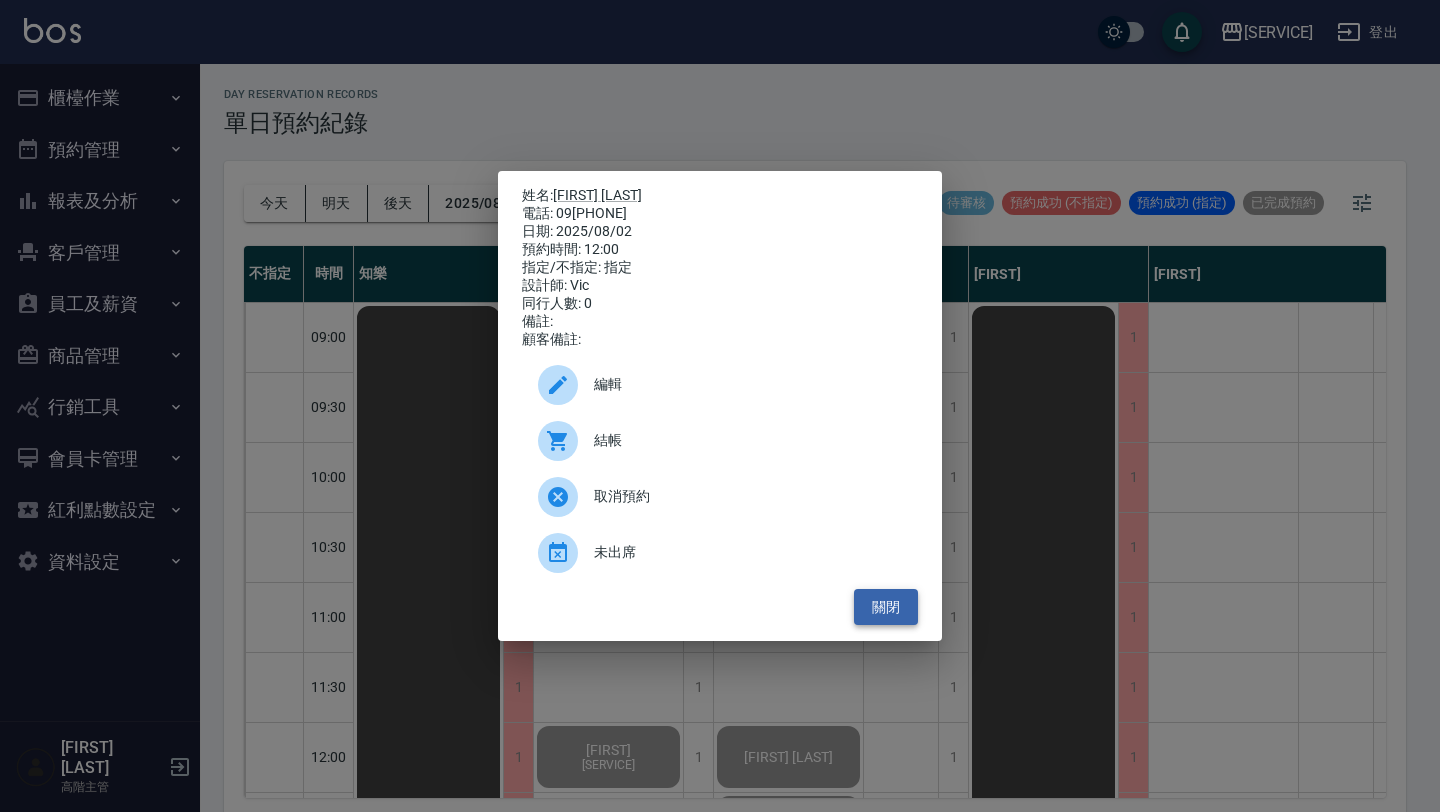 scroll, scrollTop: 0, scrollLeft: 0, axis: both 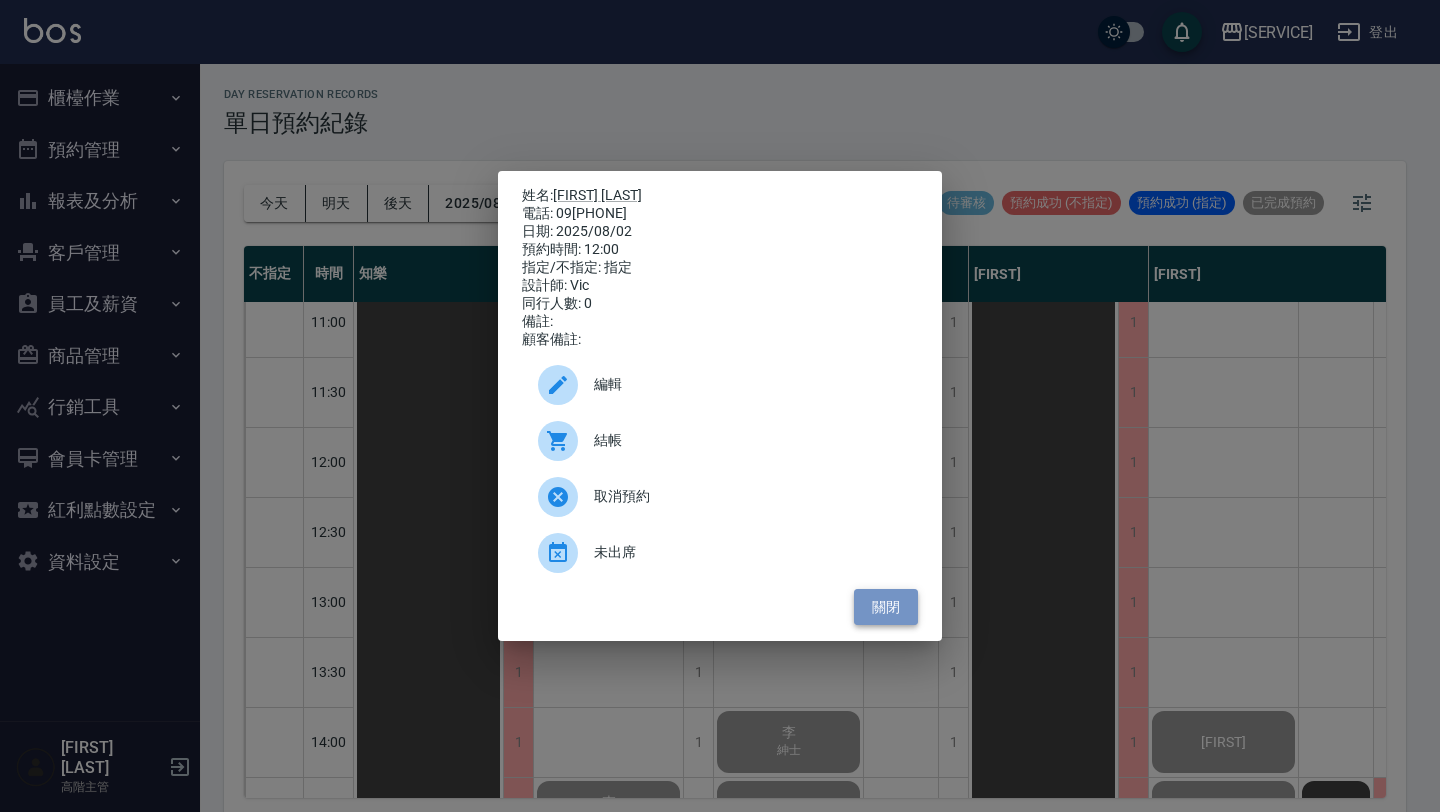 click on "關閉" at bounding box center (886, 607) 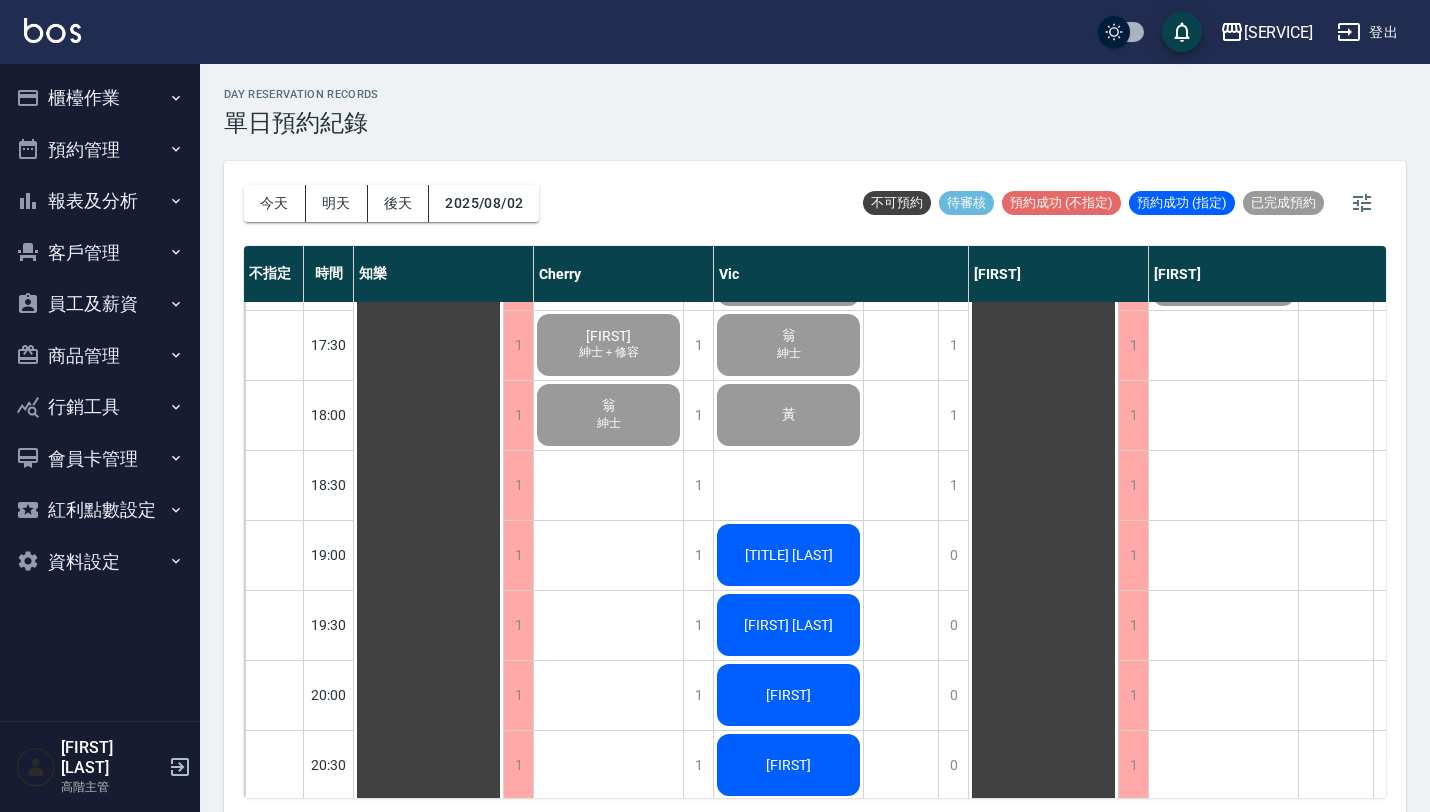 scroll, scrollTop: 1186, scrollLeft: 0, axis: vertical 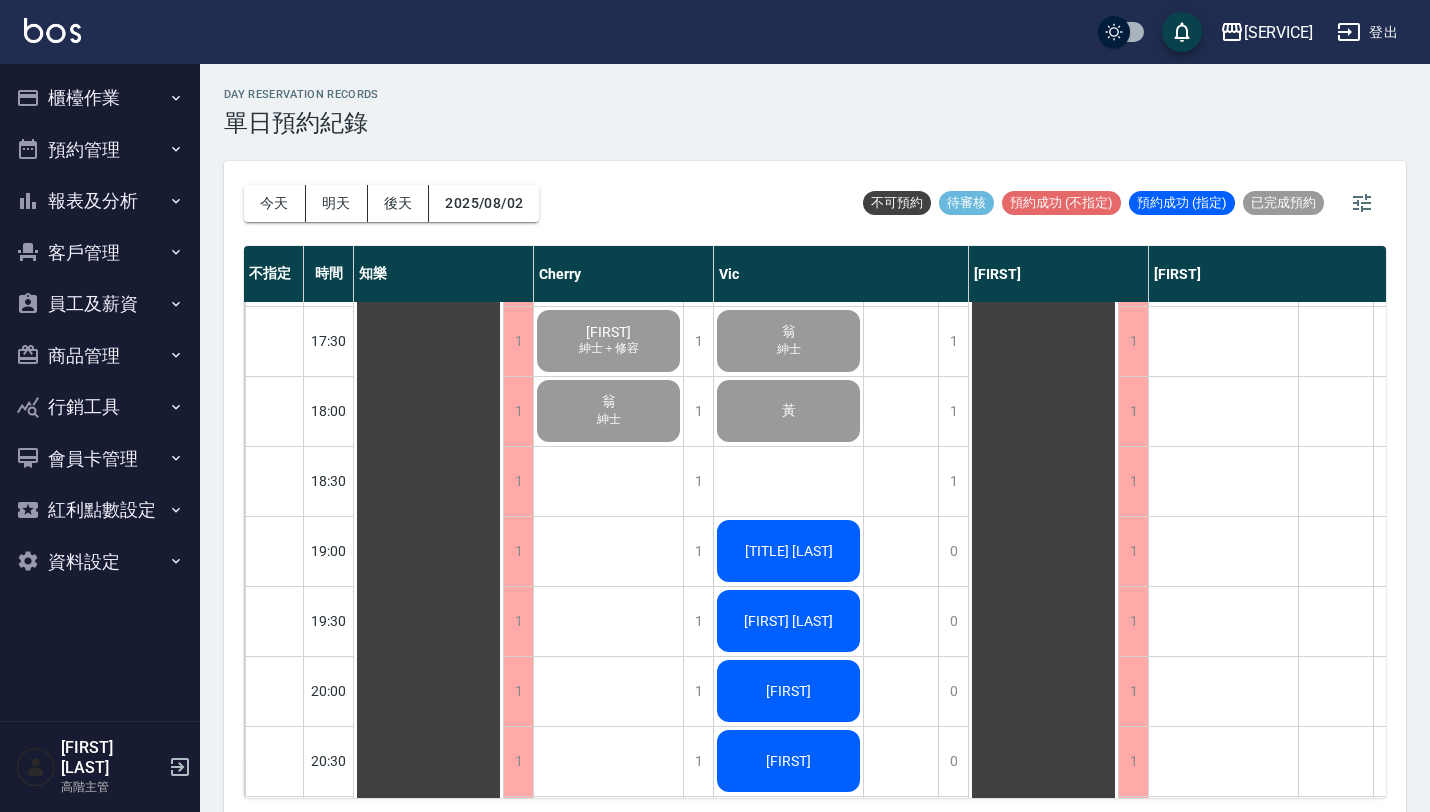 click on "[LAST] 先生" at bounding box center [429, 131] 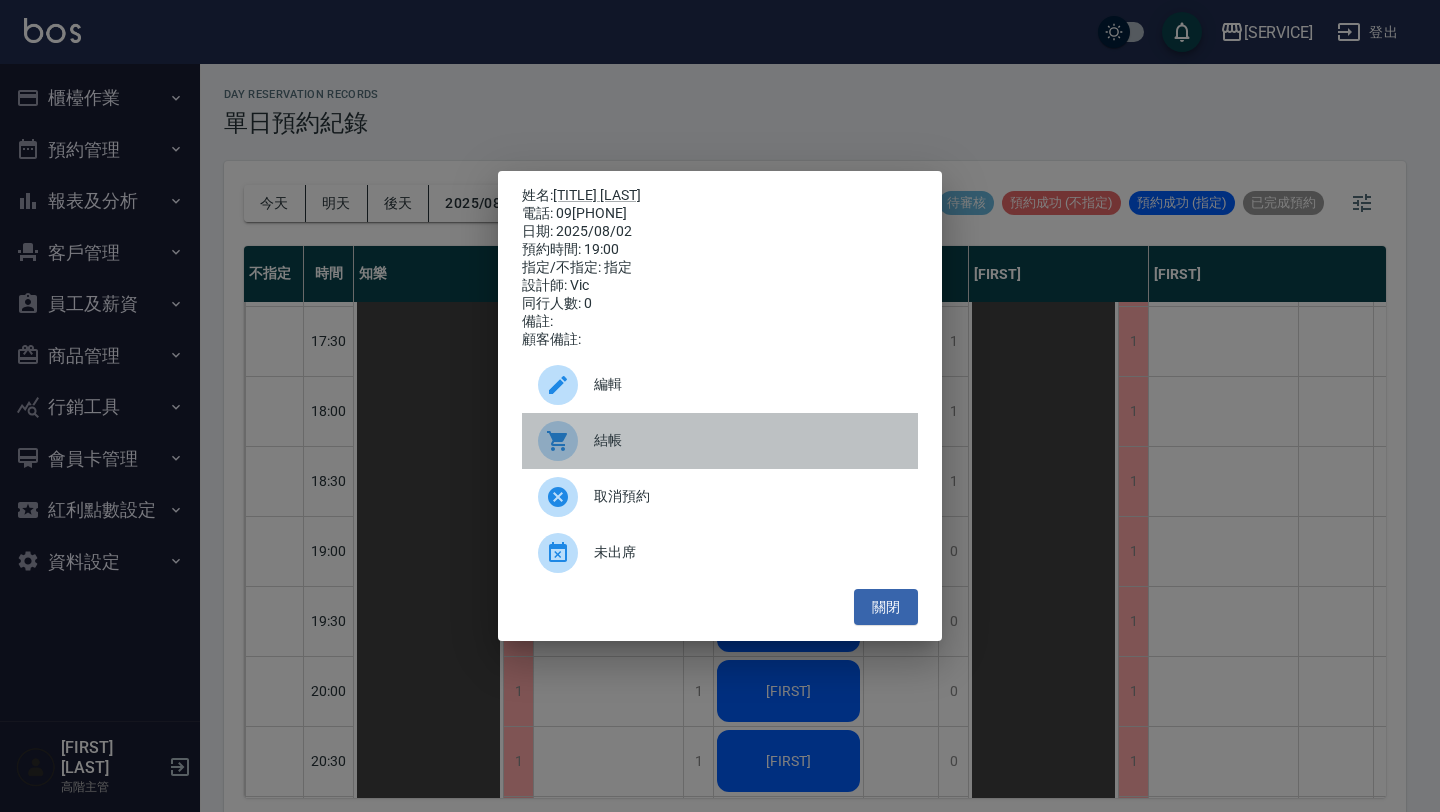 click on "結帳" at bounding box center (748, 440) 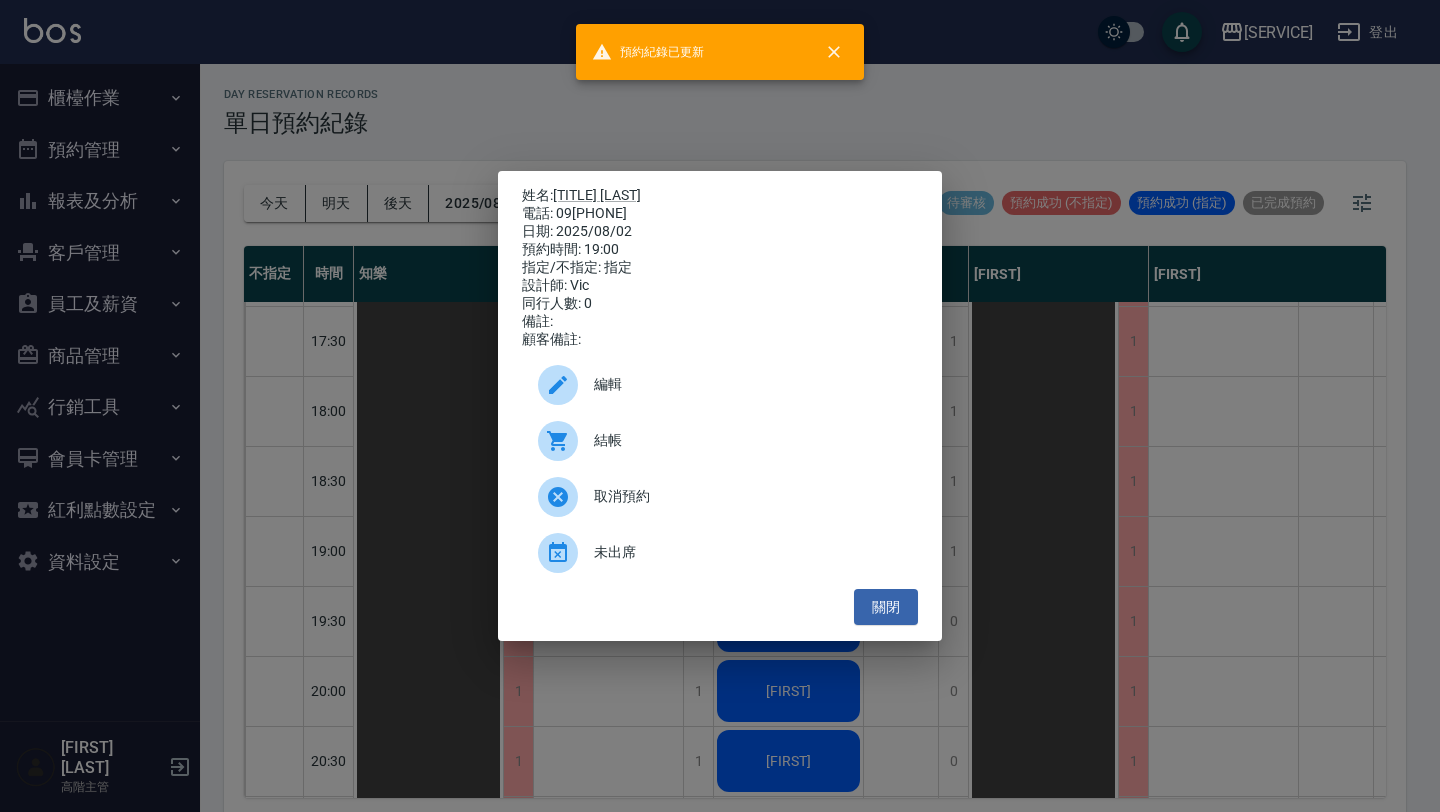 click on "姓名:  翁先生 電話: 0928452716 日期: 2025/08/02 預約時間: 19:00 指定/不指定: 指定 設計師: Vic 同行人數: 0 備註:  顧客備註:  編輯 結帳 取消預約 未出席 關閉" at bounding box center [720, 406] 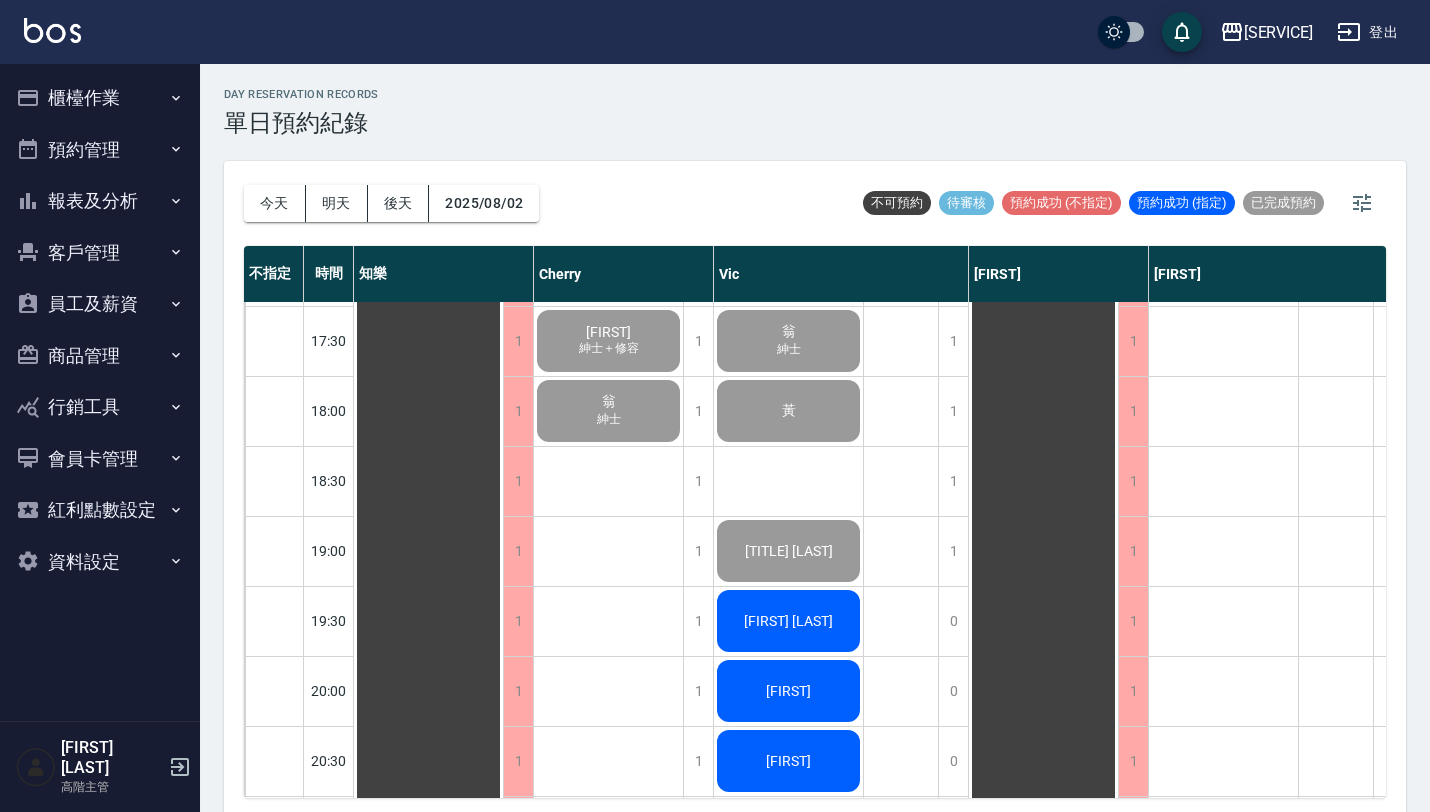 click on "[LAST]" at bounding box center [429, 131] 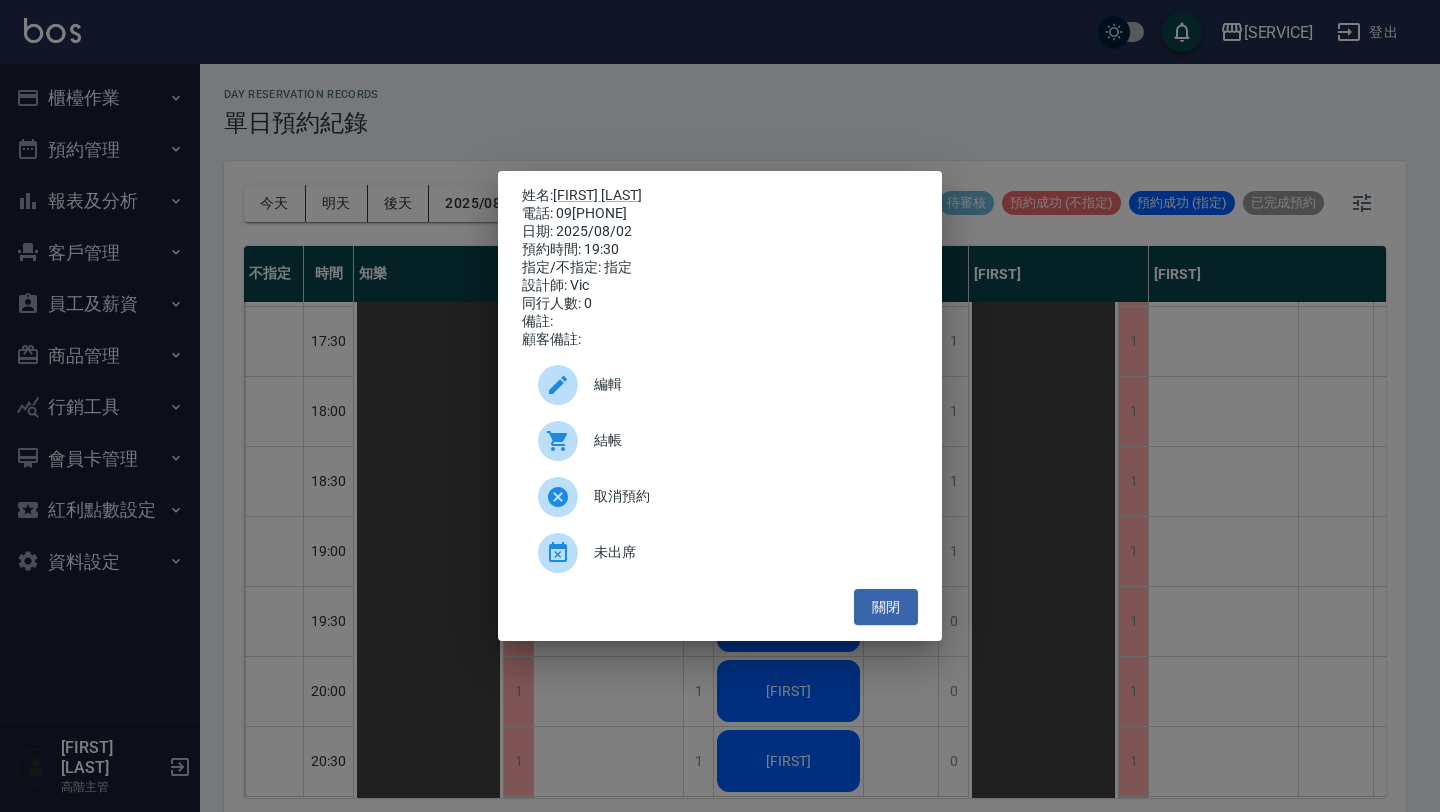 click on "結帳" at bounding box center [748, 440] 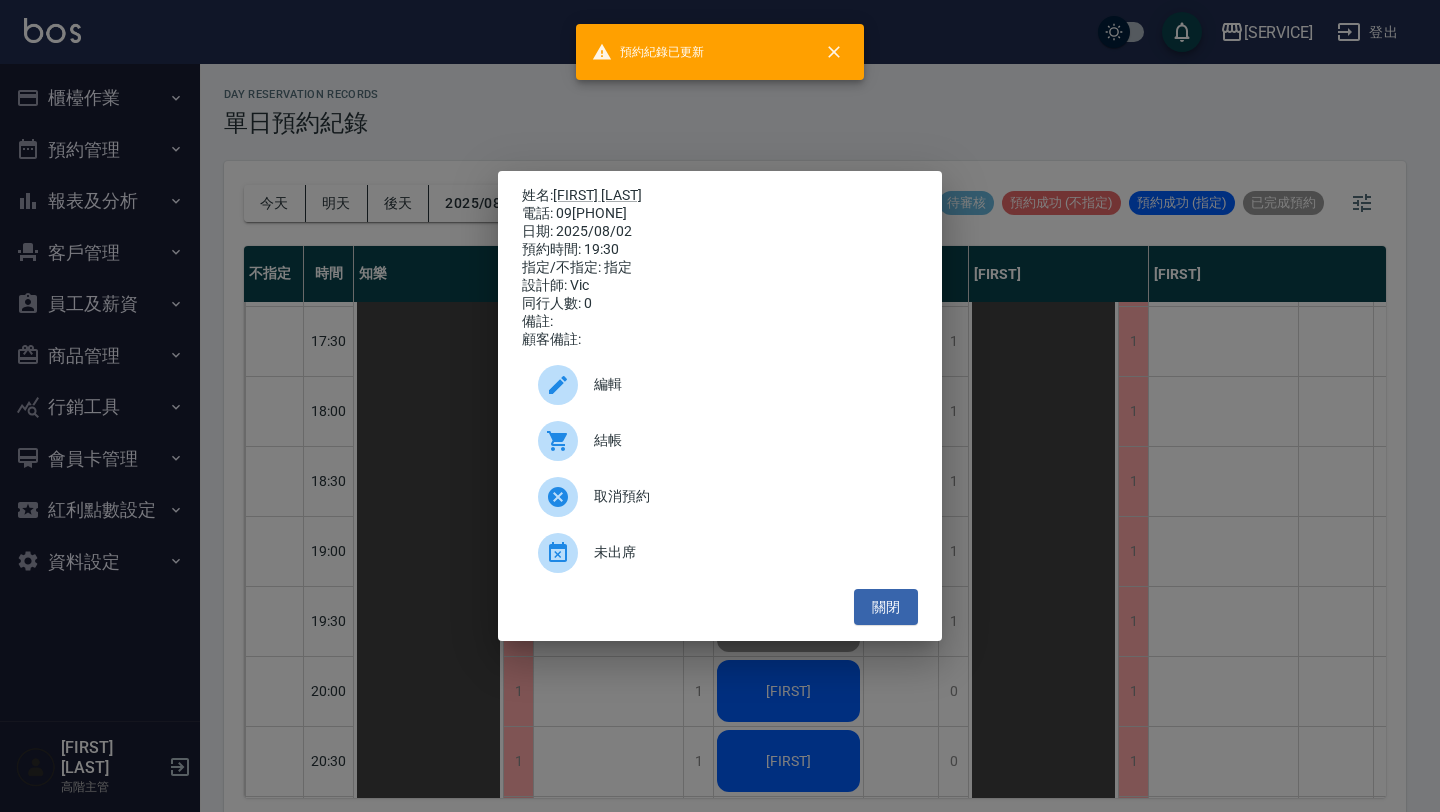 click on "姓名:  黃翔聖 電話: 0907550601 日期: 2025/08/02 預約時間: 19:30 指定/不指定: 指定 設計師: Vic 同行人數: 0 備註:  顧客備註:  編輯 結帳 取消預約 未出席 關閉" at bounding box center (720, 406) 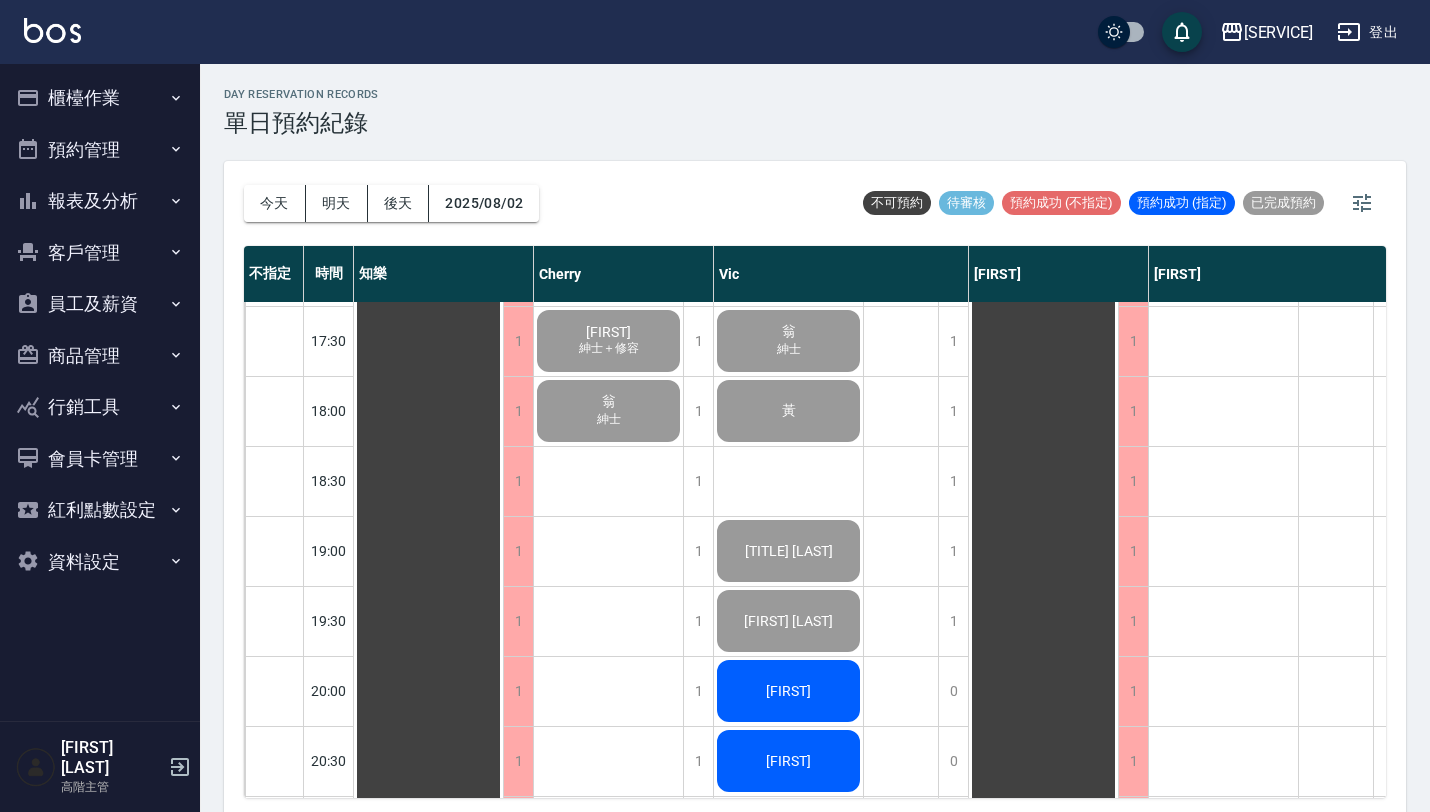 click on "凱" at bounding box center [428, 131] 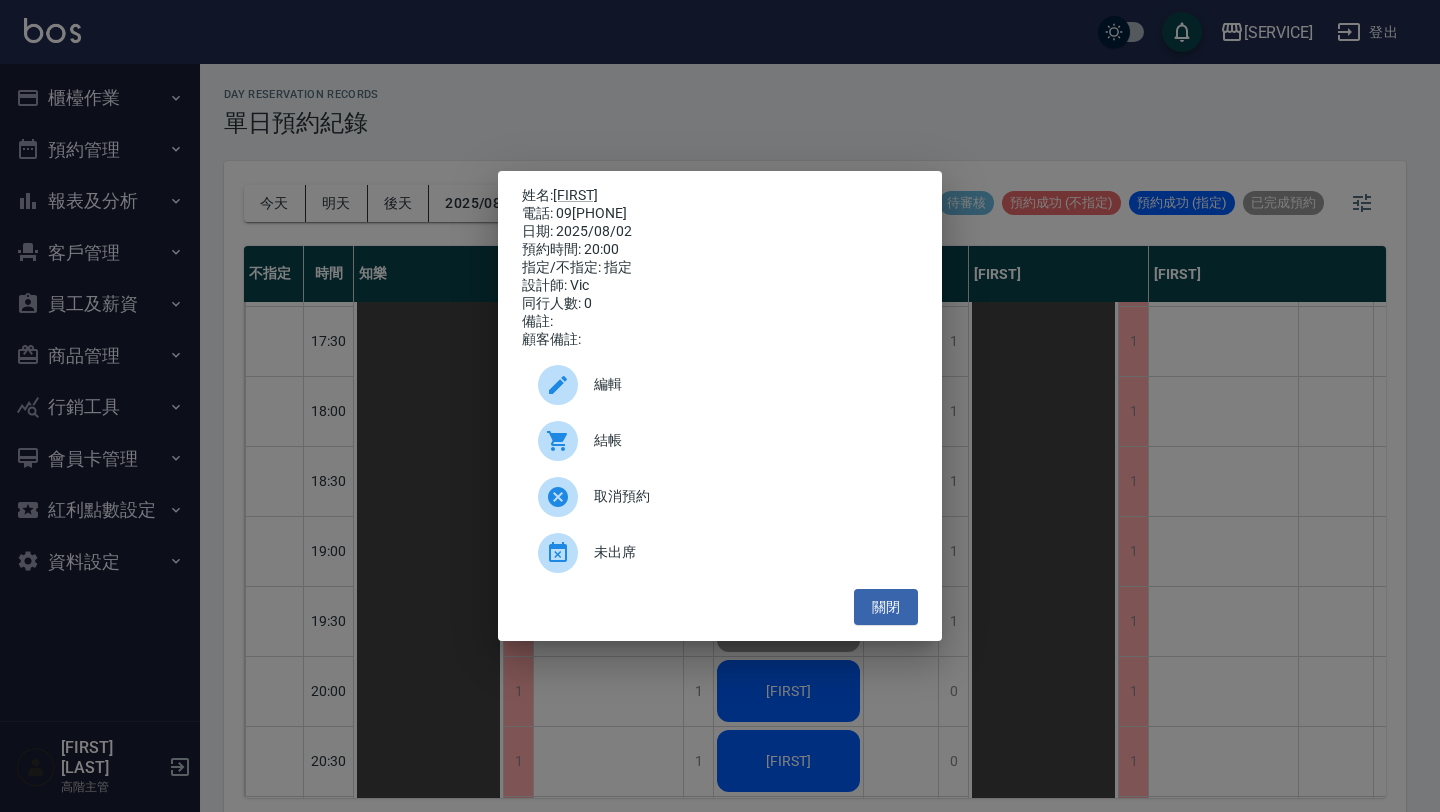 click on "結帳" at bounding box center (748, 440) 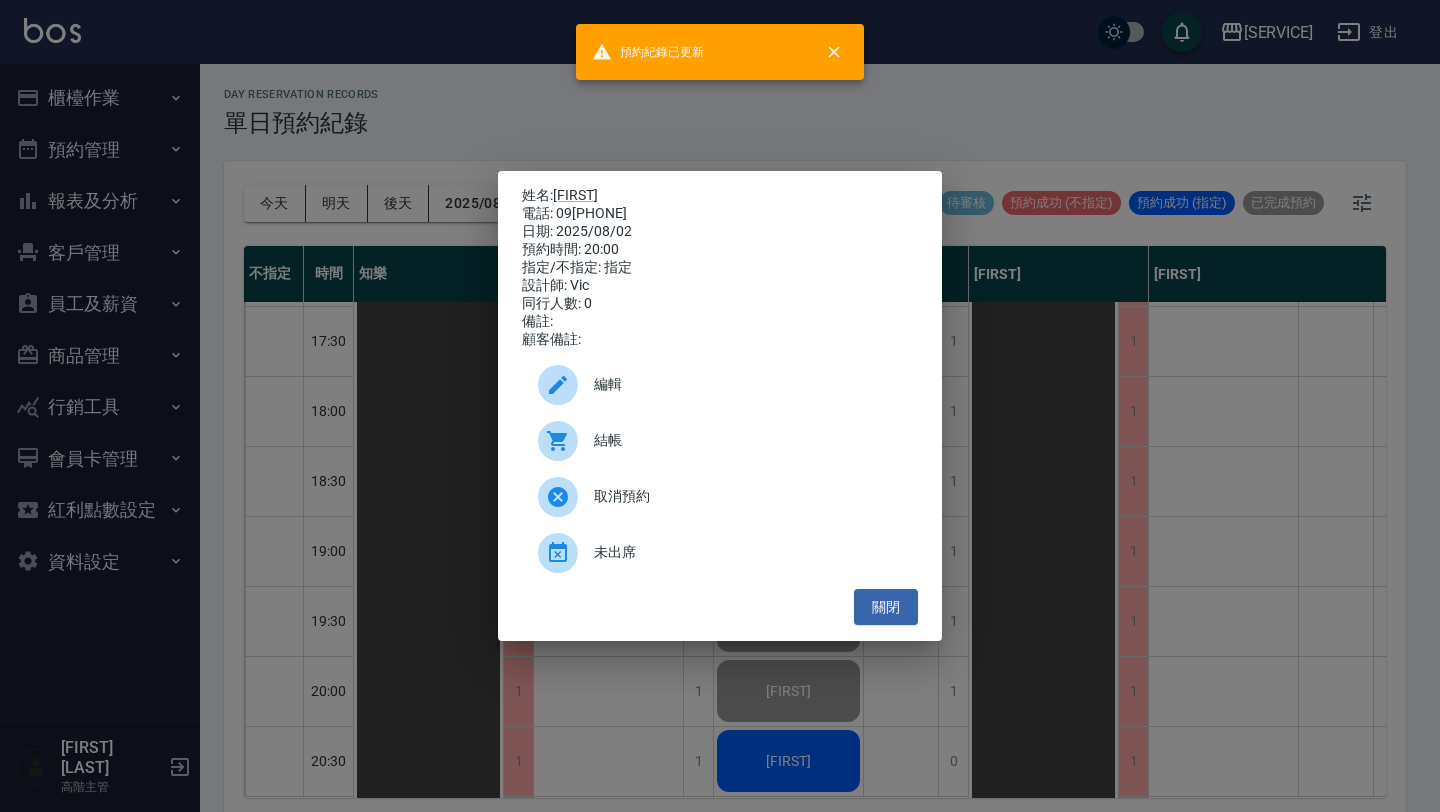 click on "姓名:  凱 電話: 0979807420 日期: 2025/08/02 預約時間: 20:00 指定/不指定: 指定 設計師: Vic 同行人數: 0 備註:  顧客備註:  編輯 結帳 取消預約 未出席 關閉" at bounding box center [720, 406] 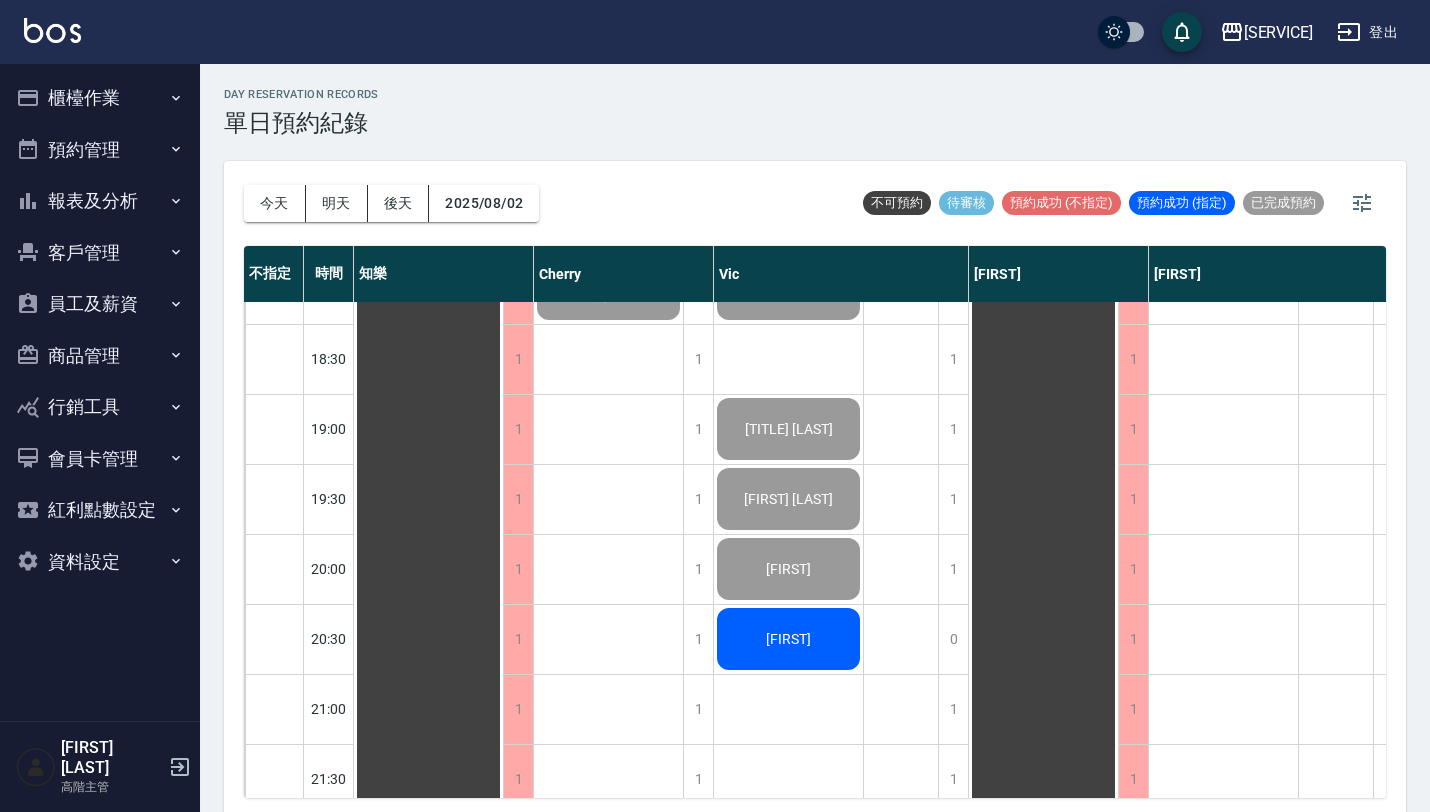 scroll, scrollTop: 1309, scrollLeft: 0, axis: vertical 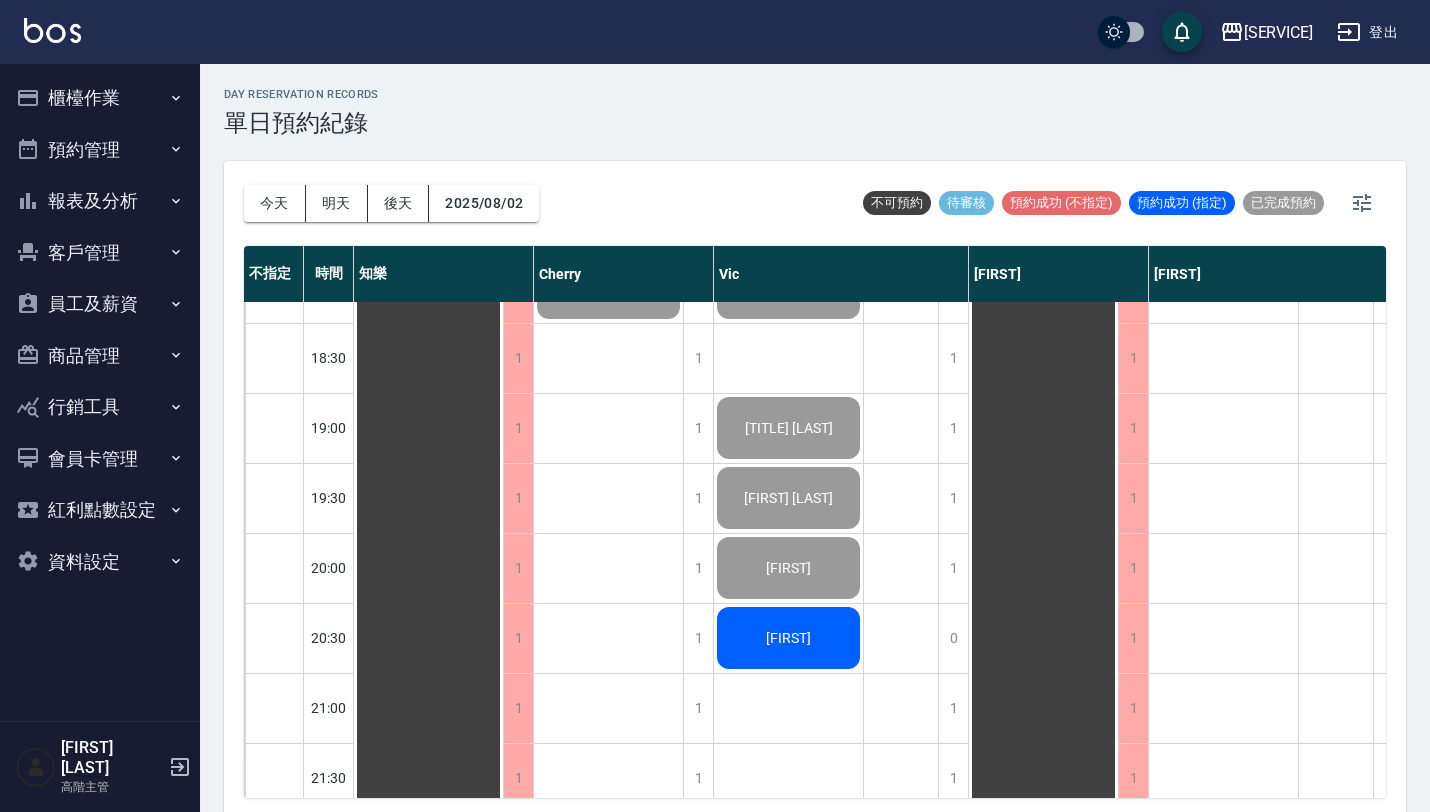 click on "[FIRST]" at bounding box center (428, 8) 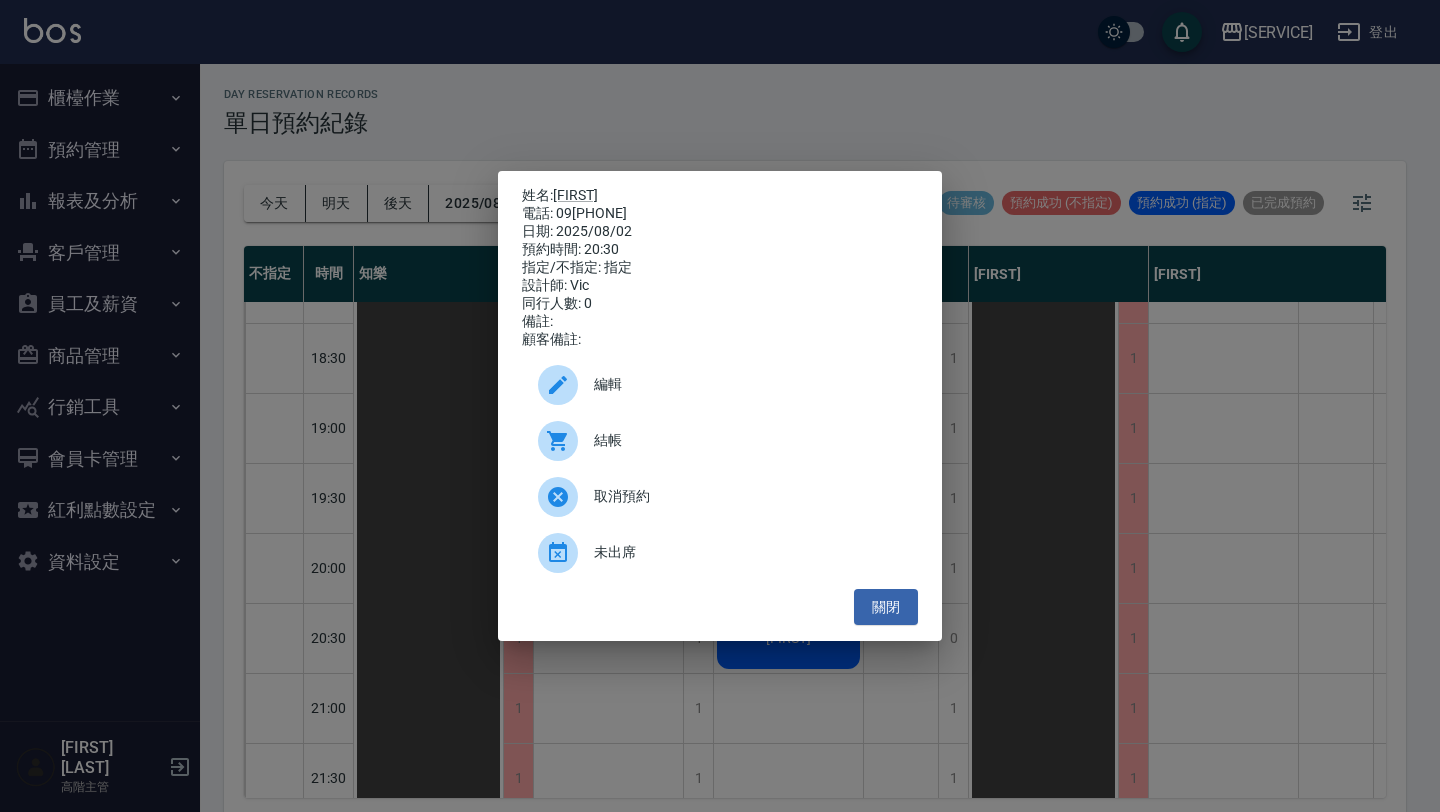 click on "結帳" at bounding box center (748, 440) 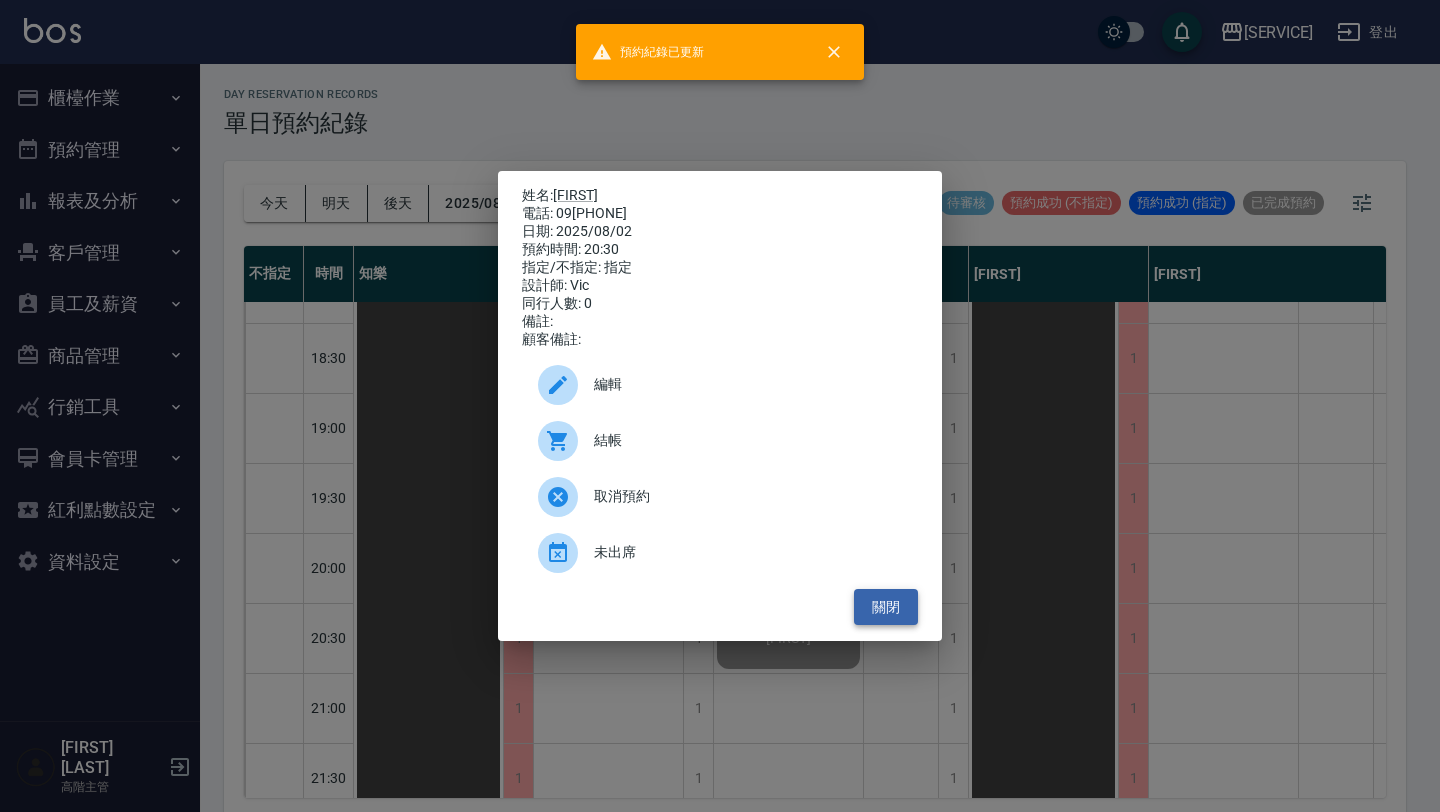 click on "關閉" at bounding box center (886, 607) 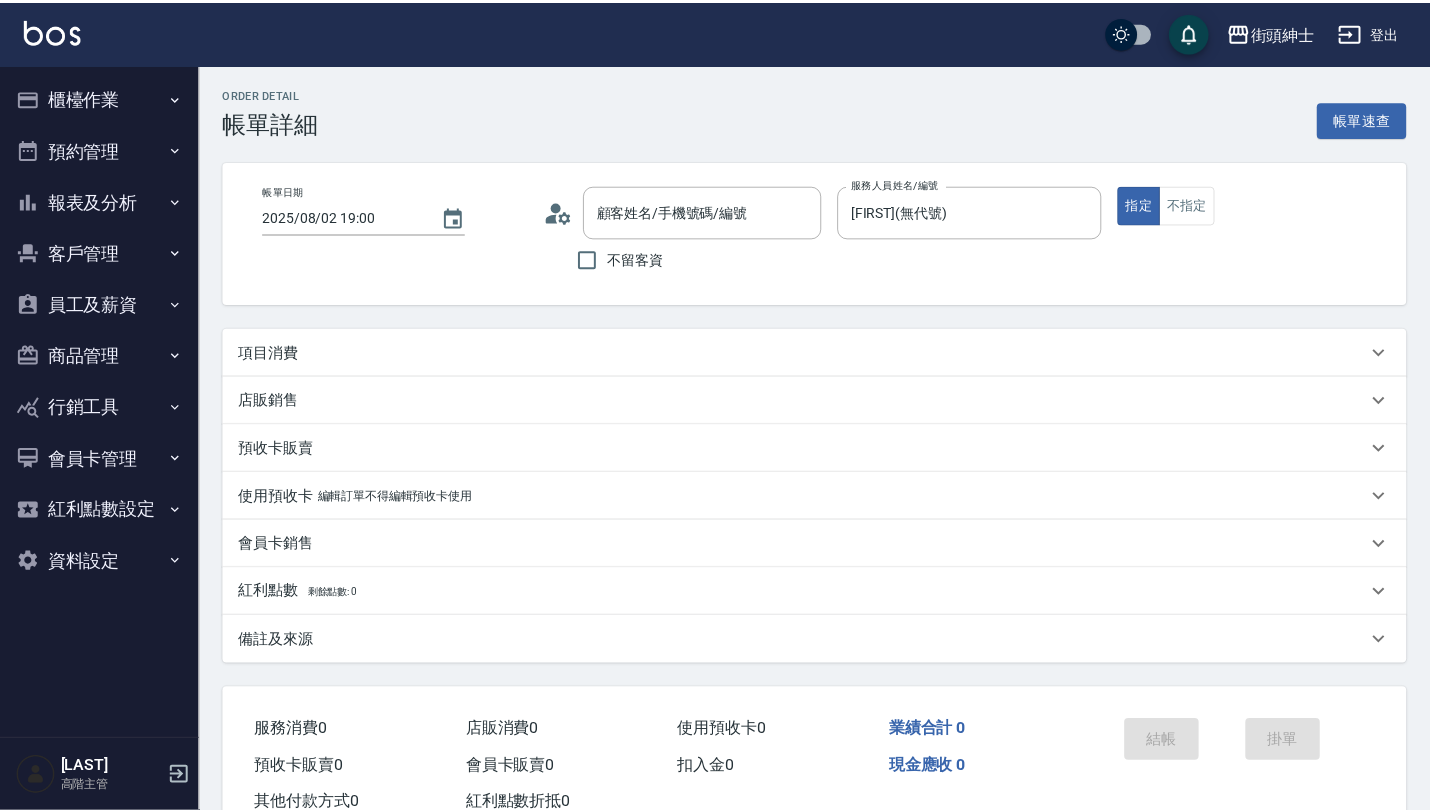 scroll, scrollTop: 0, scrollLeft: 0, axis: both 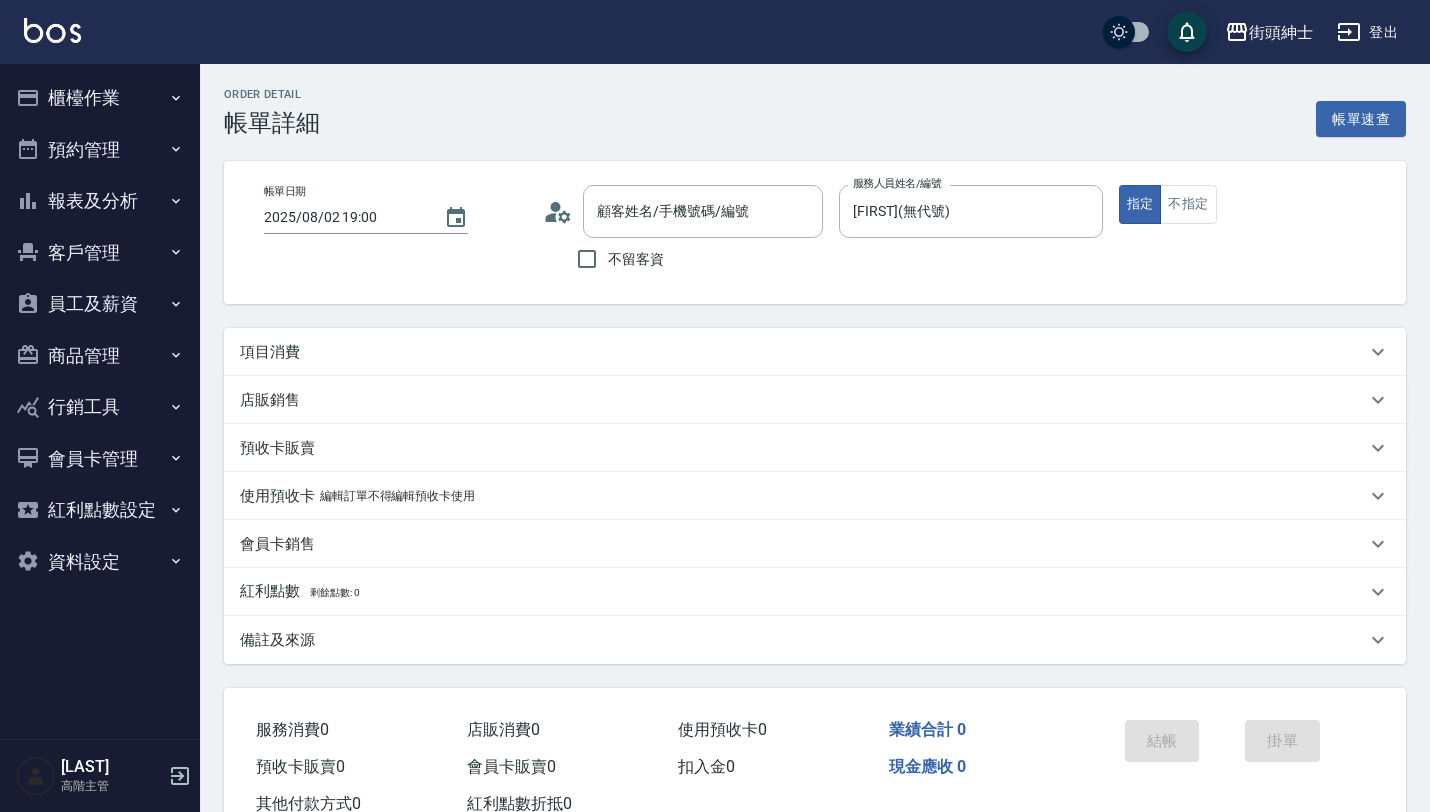 type on "翁先生/0928452716/null" 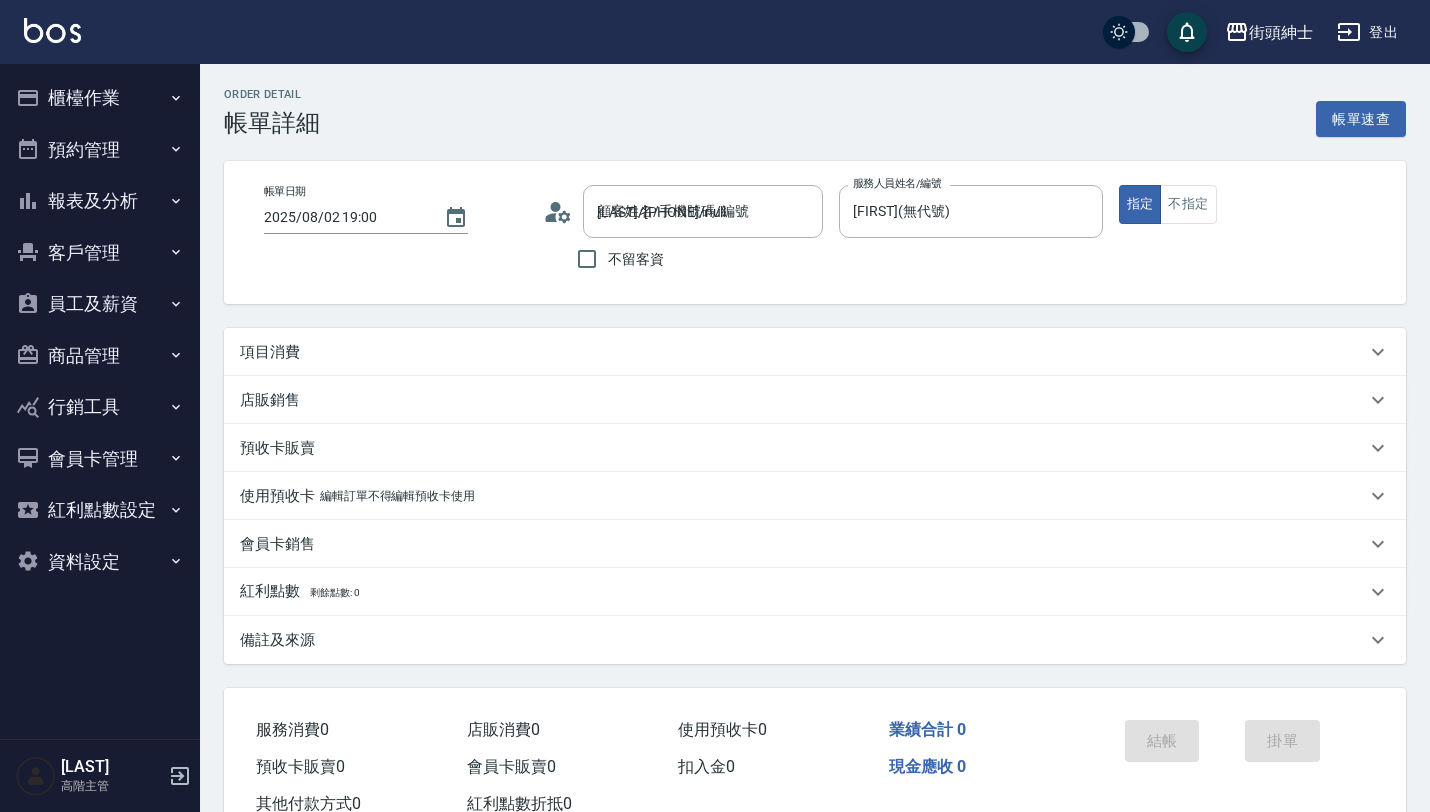 click on "項目消費" at bounding box center (815, 352) 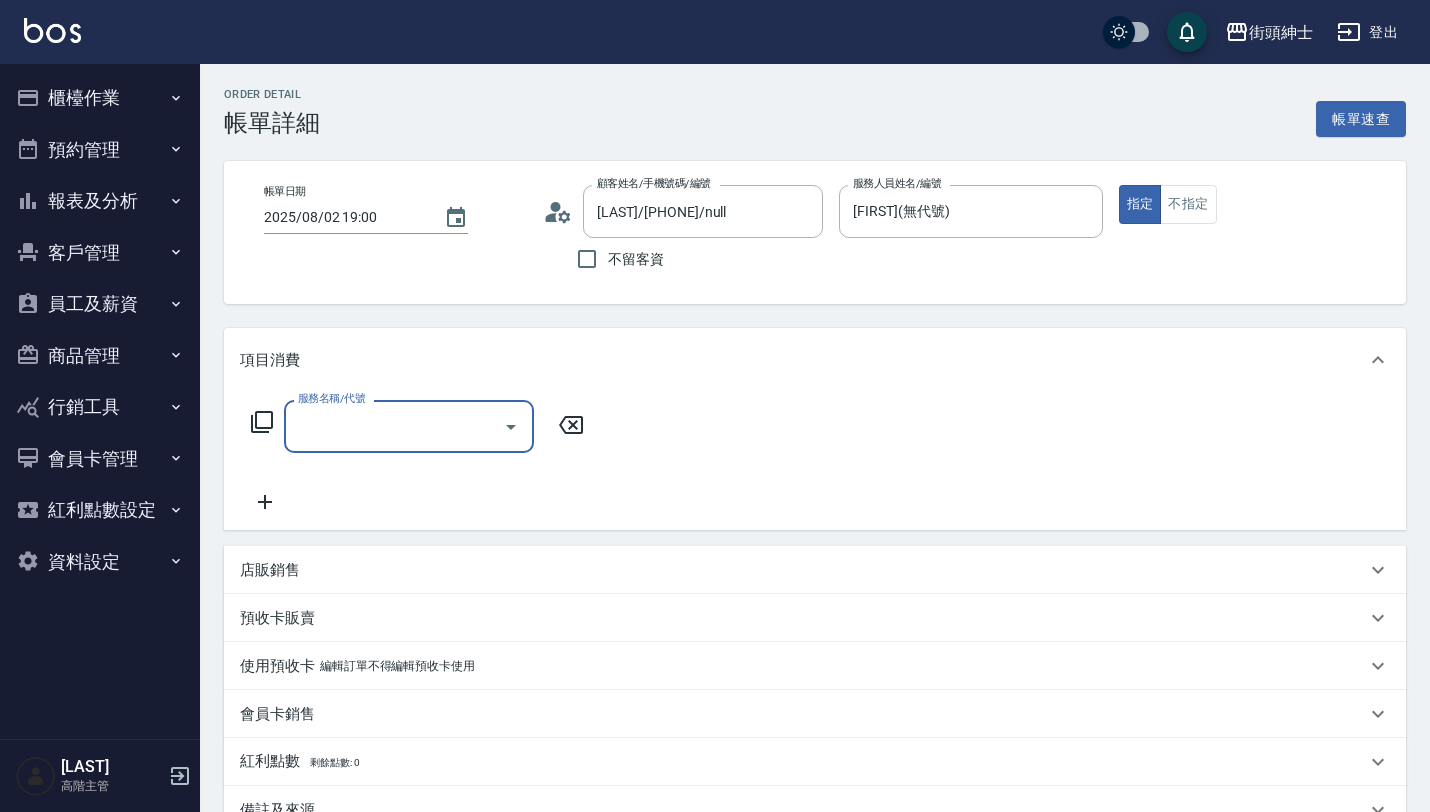 scroll, scrollTop: 0, scrollLeft: 0, axis: both 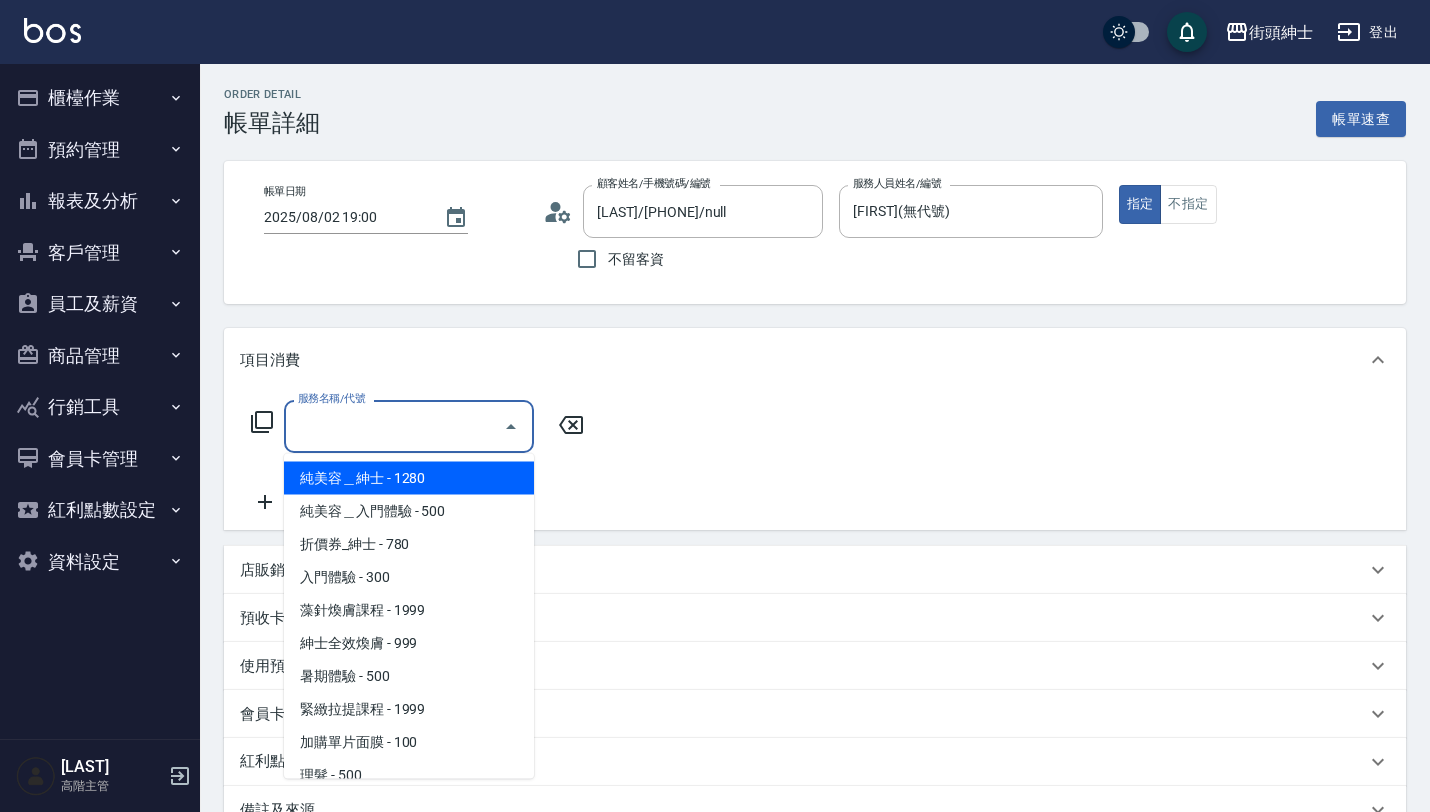 click on "服務名稱/代號" at bounding box center [394, 426] 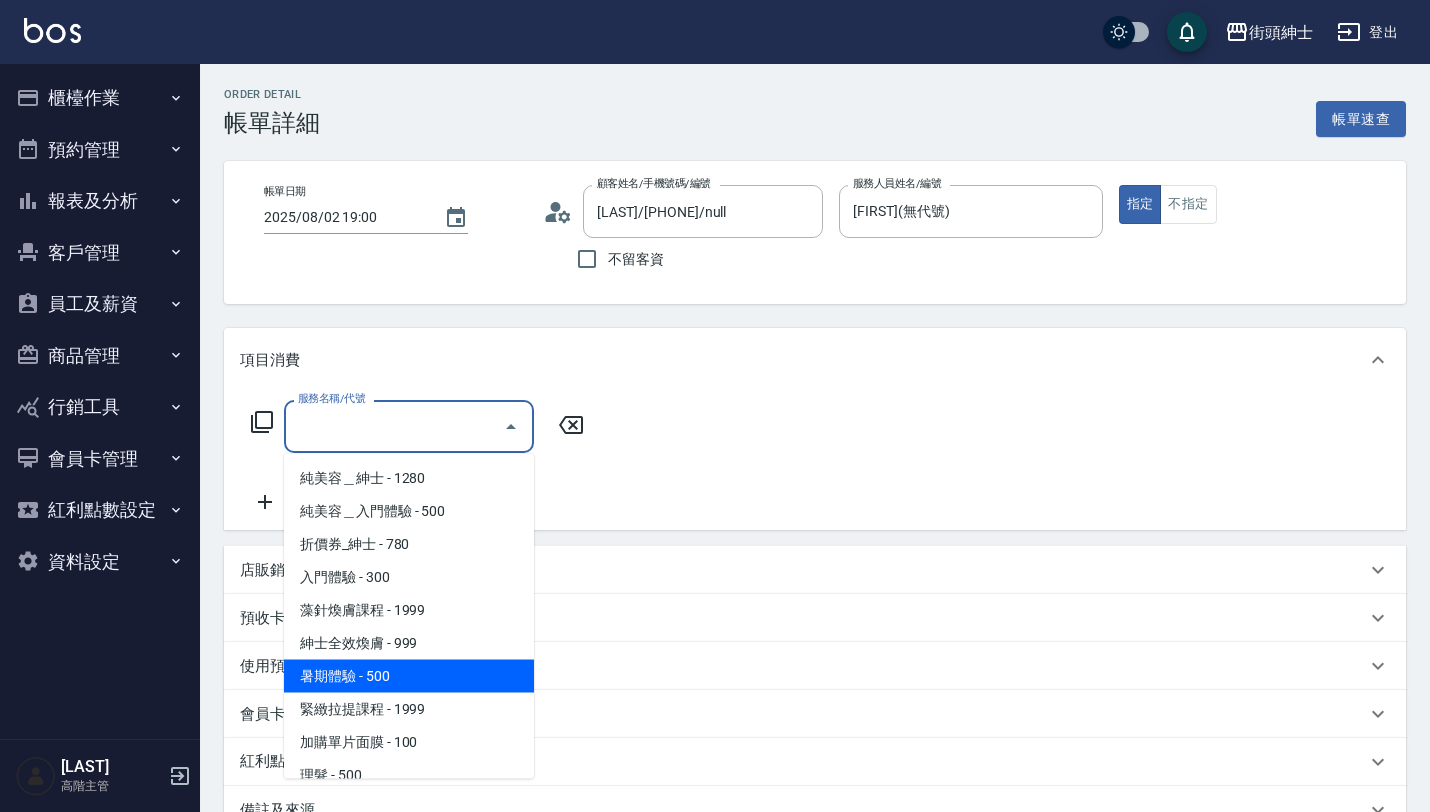 scroll, scrollTop: 84, scrollLeft: 0, axis: vertical 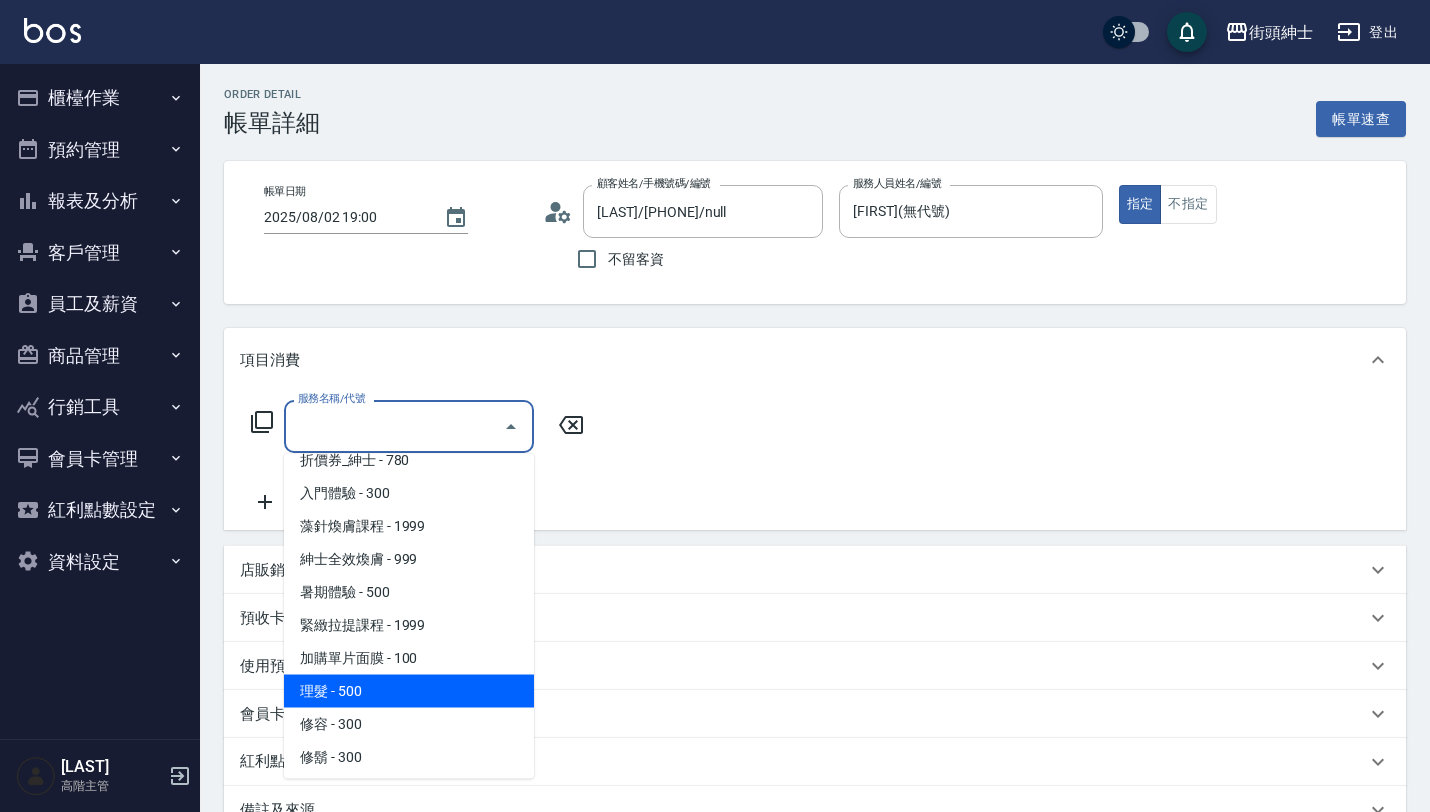 click on "理髮 - 500" at bounding box center [409, 691] 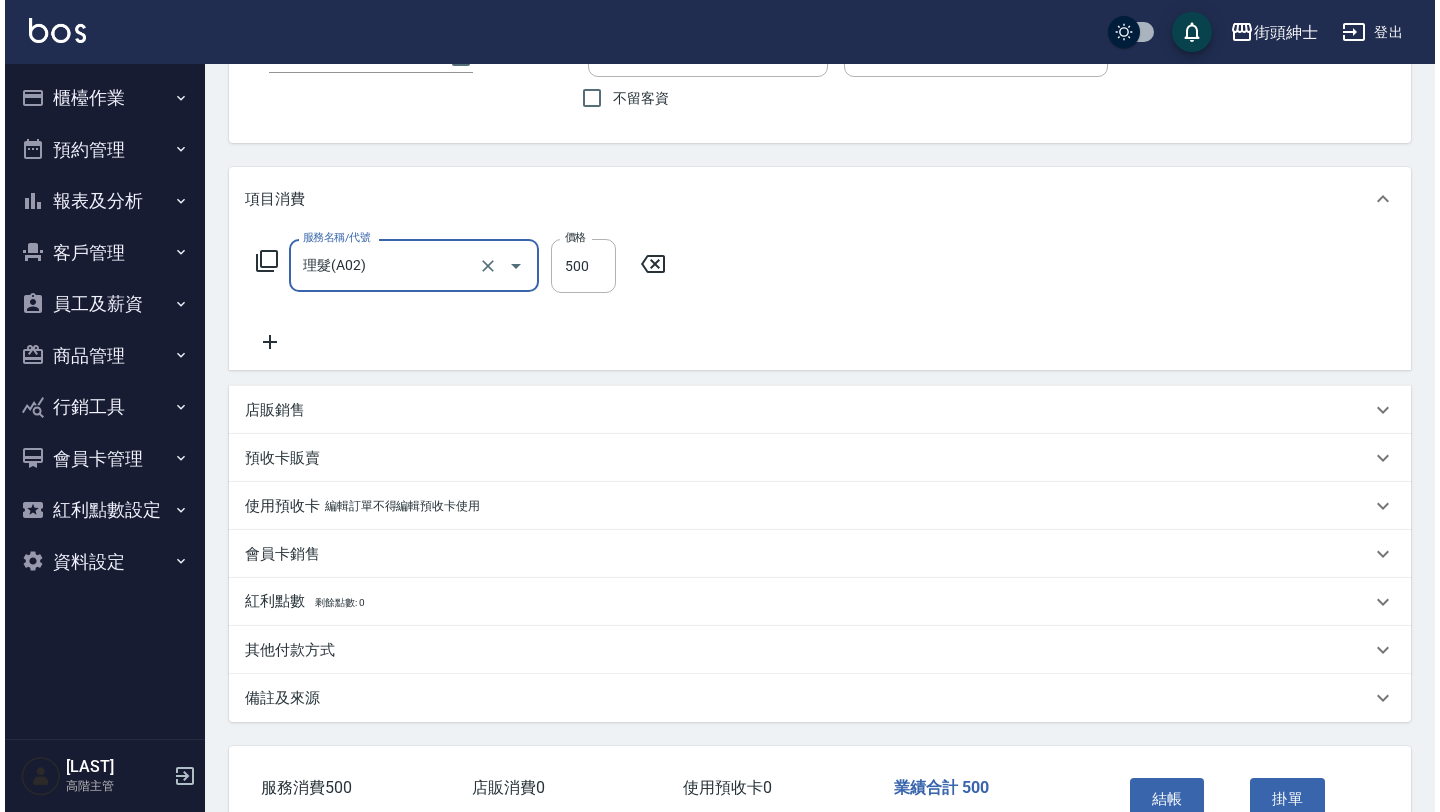 scroll, scrollTop: 284, scrollLeft: 0, axis: vertical 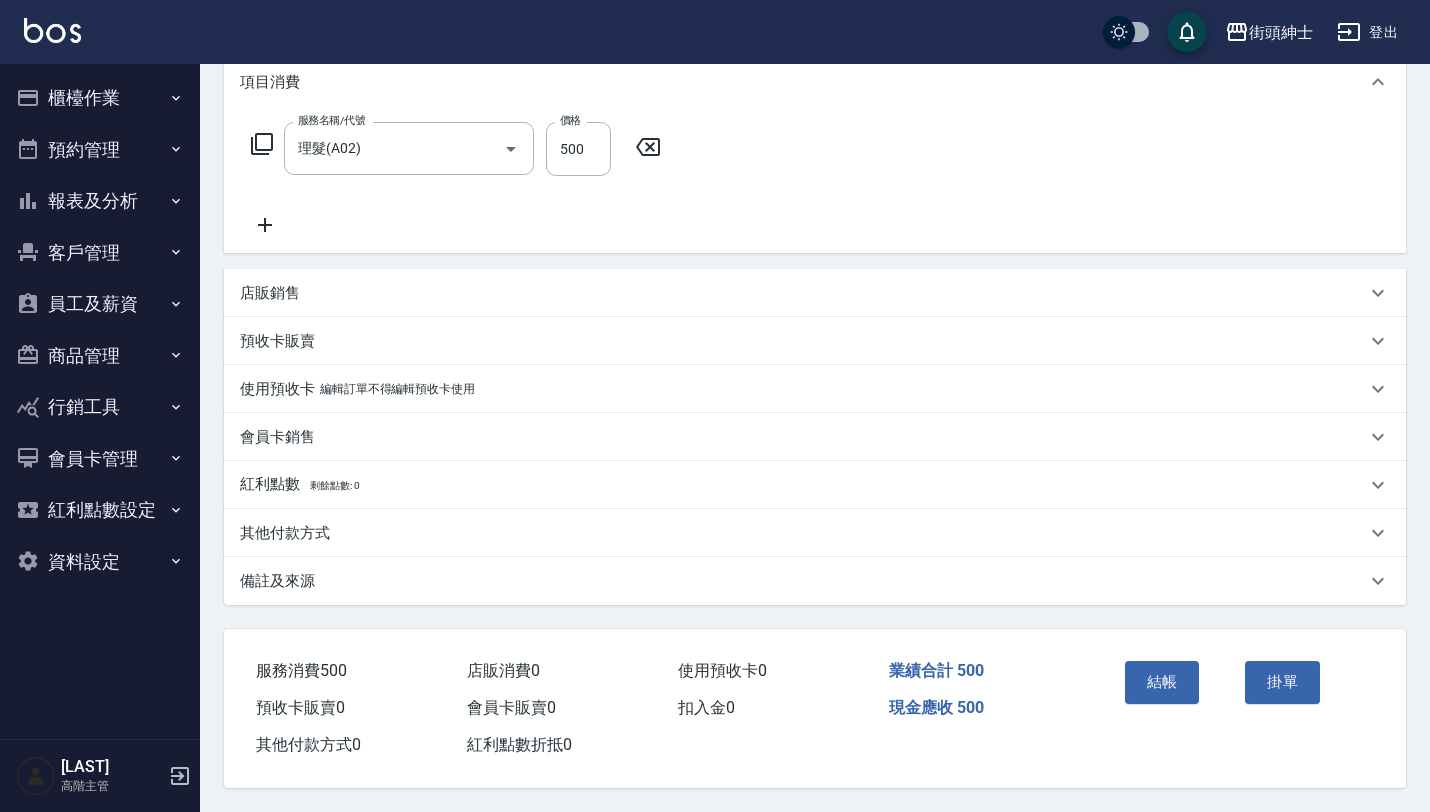 click on "結帳" at bounding box center (1177, 696) 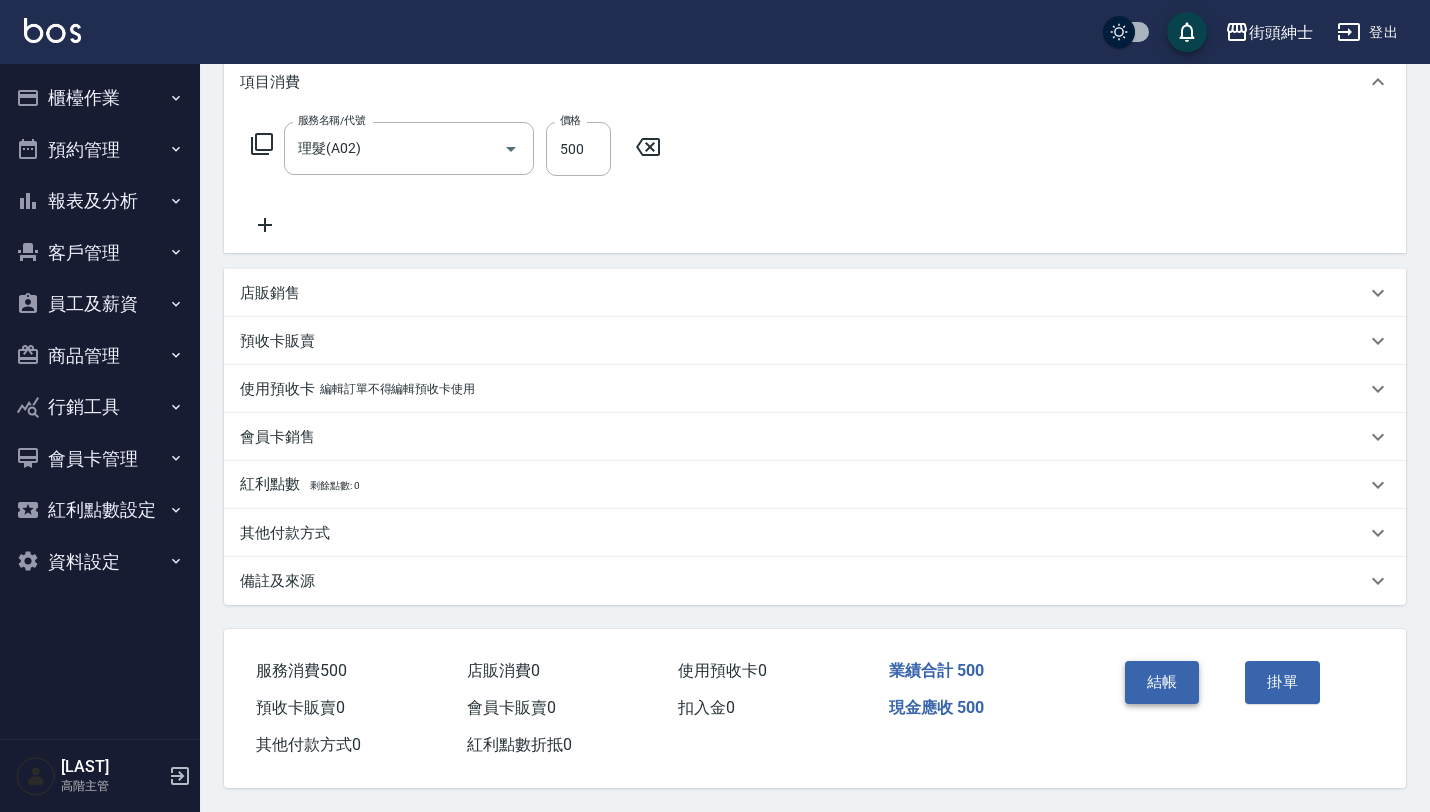 click on "結帳" at bounding box center (1162, 682) 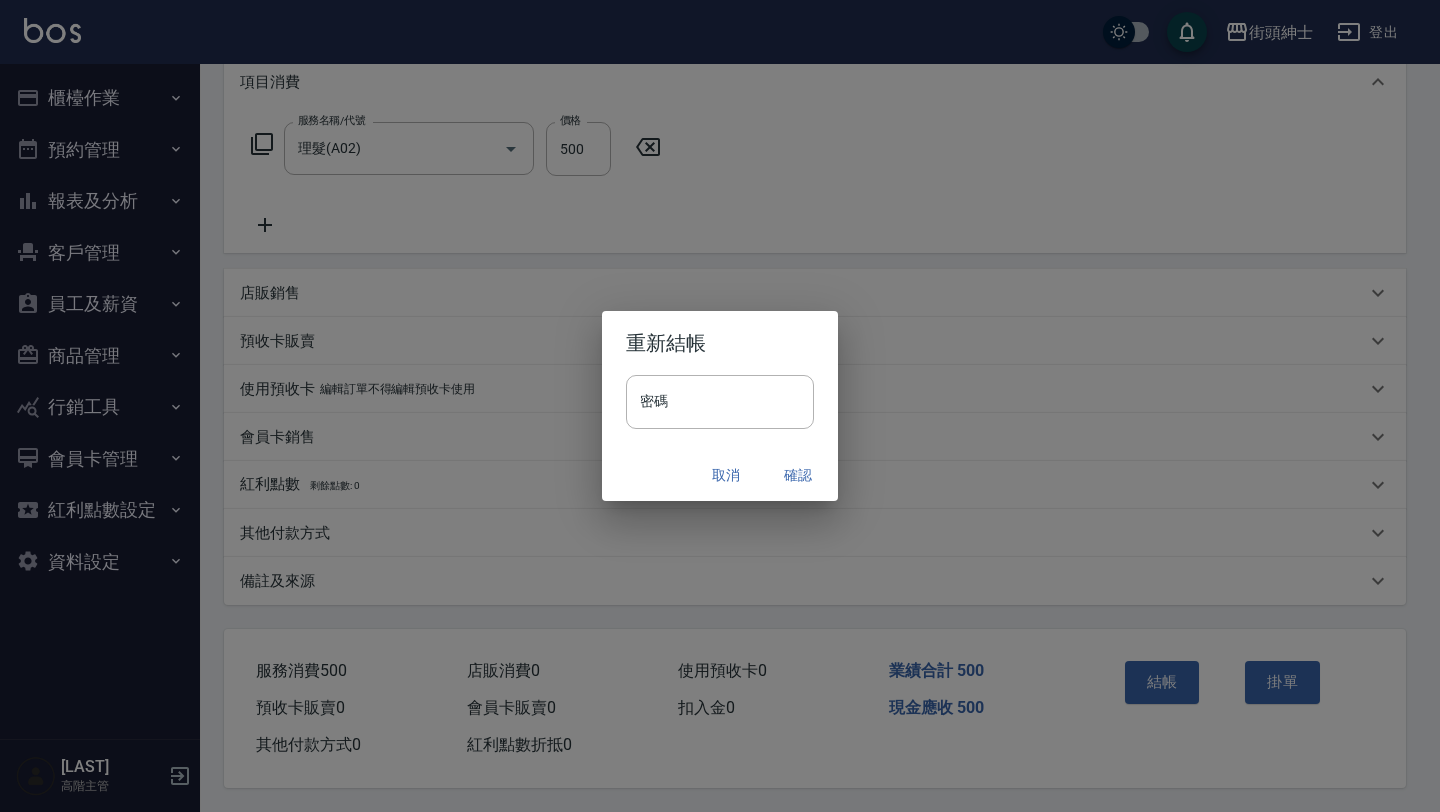 click on "確認" at bounding box center (798, 475) 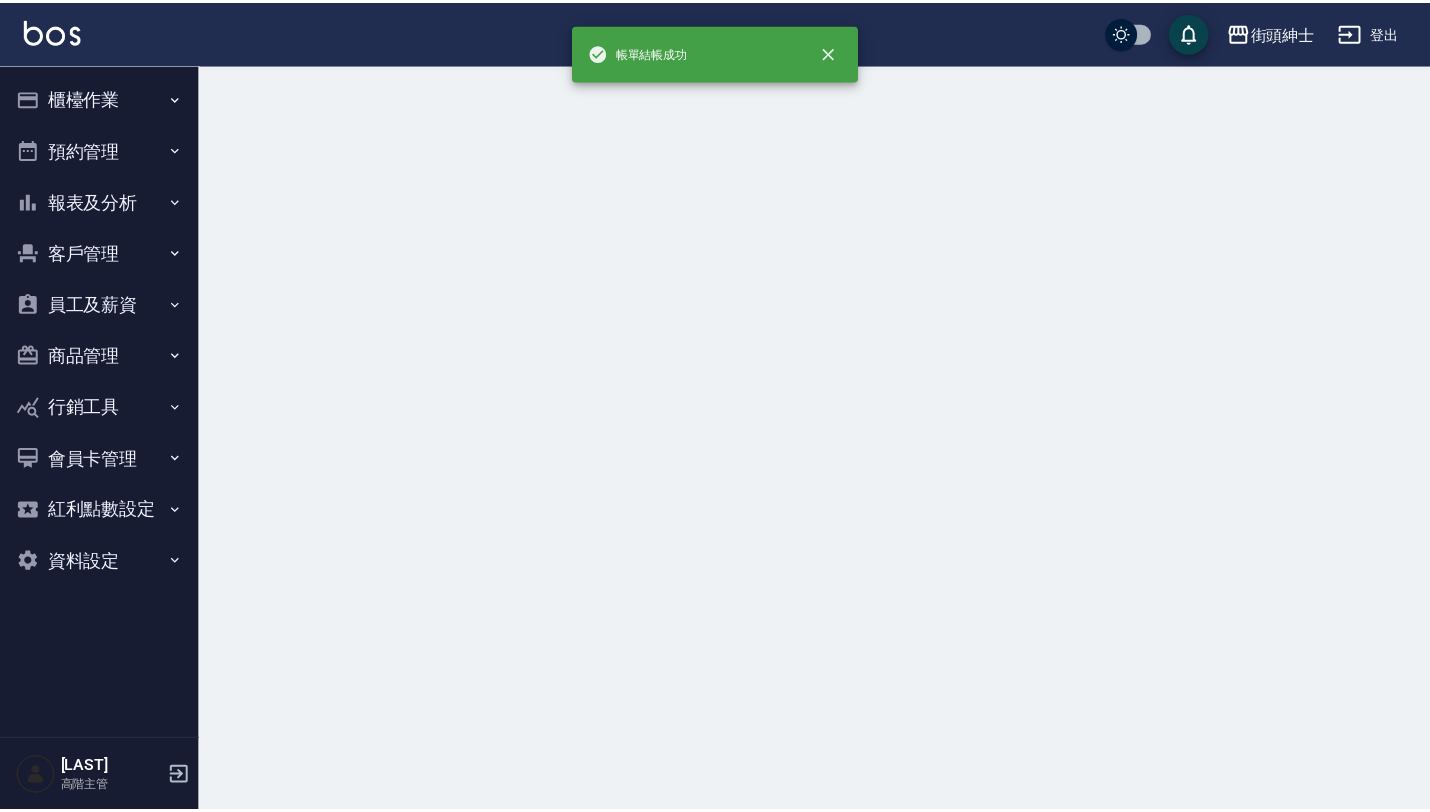 scroll, scrollTop: 0, scrollLeft: 0, axis: both 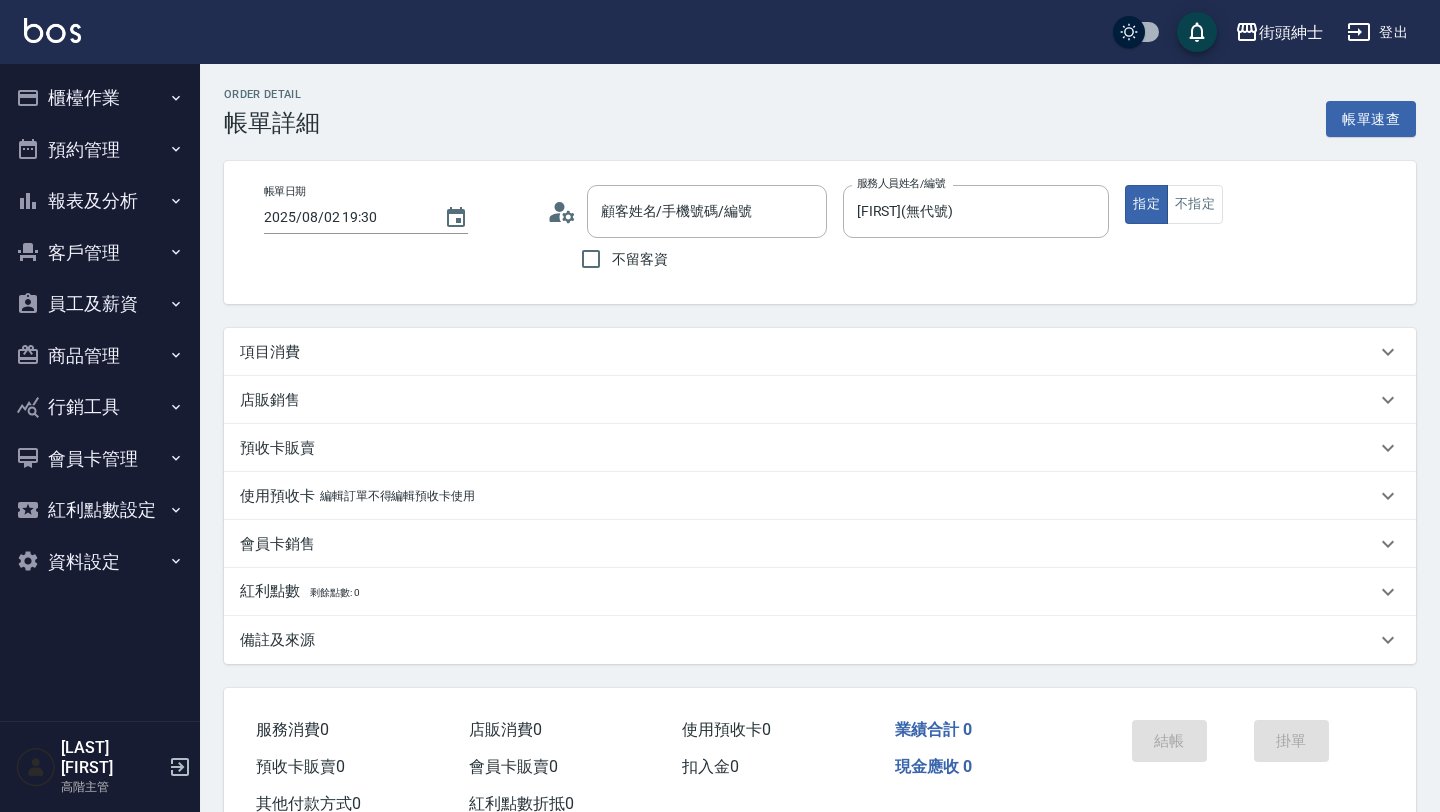 type on "黃翔聖/0907550601/null" 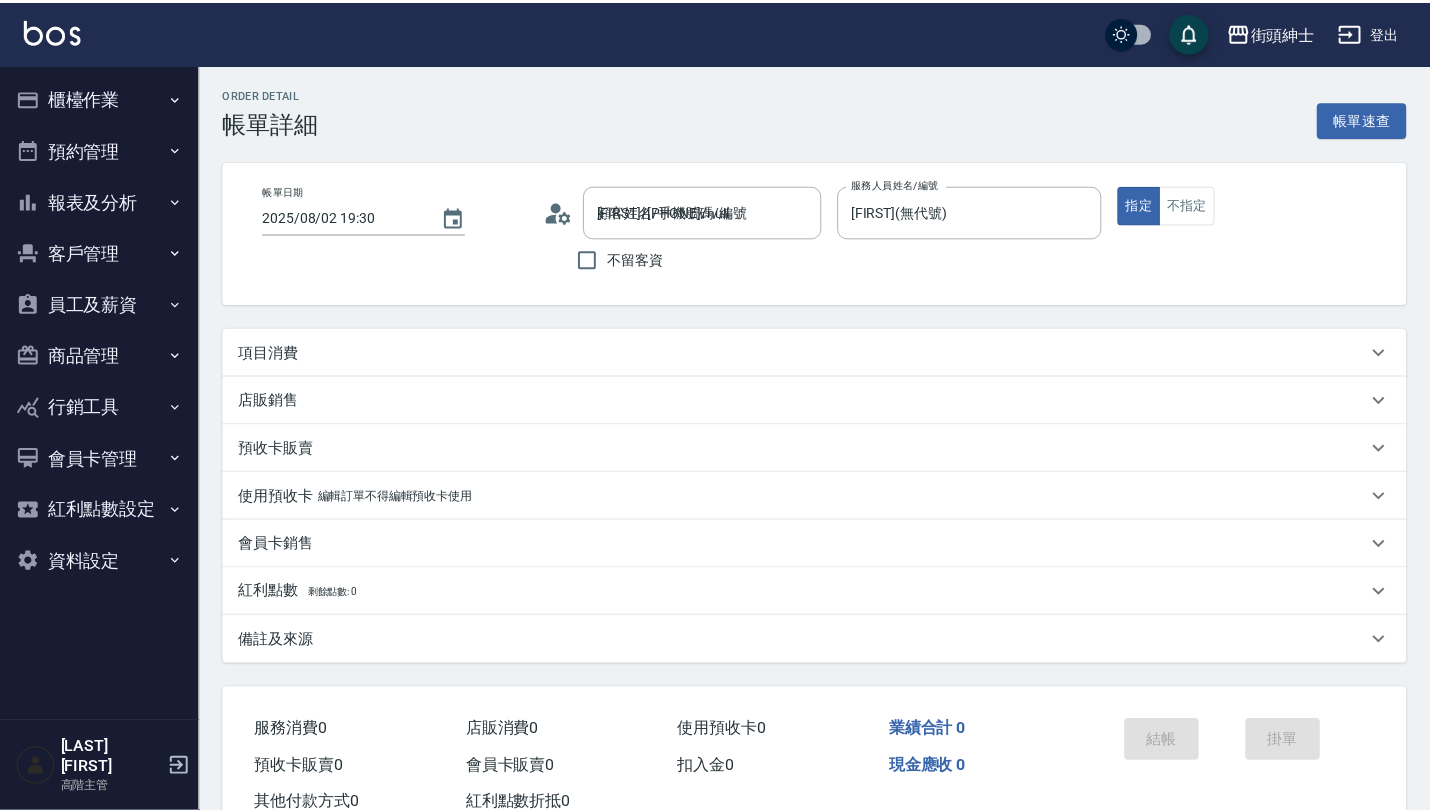 scroll, scrollTop: 0, scrollLeft: 0, axis: both 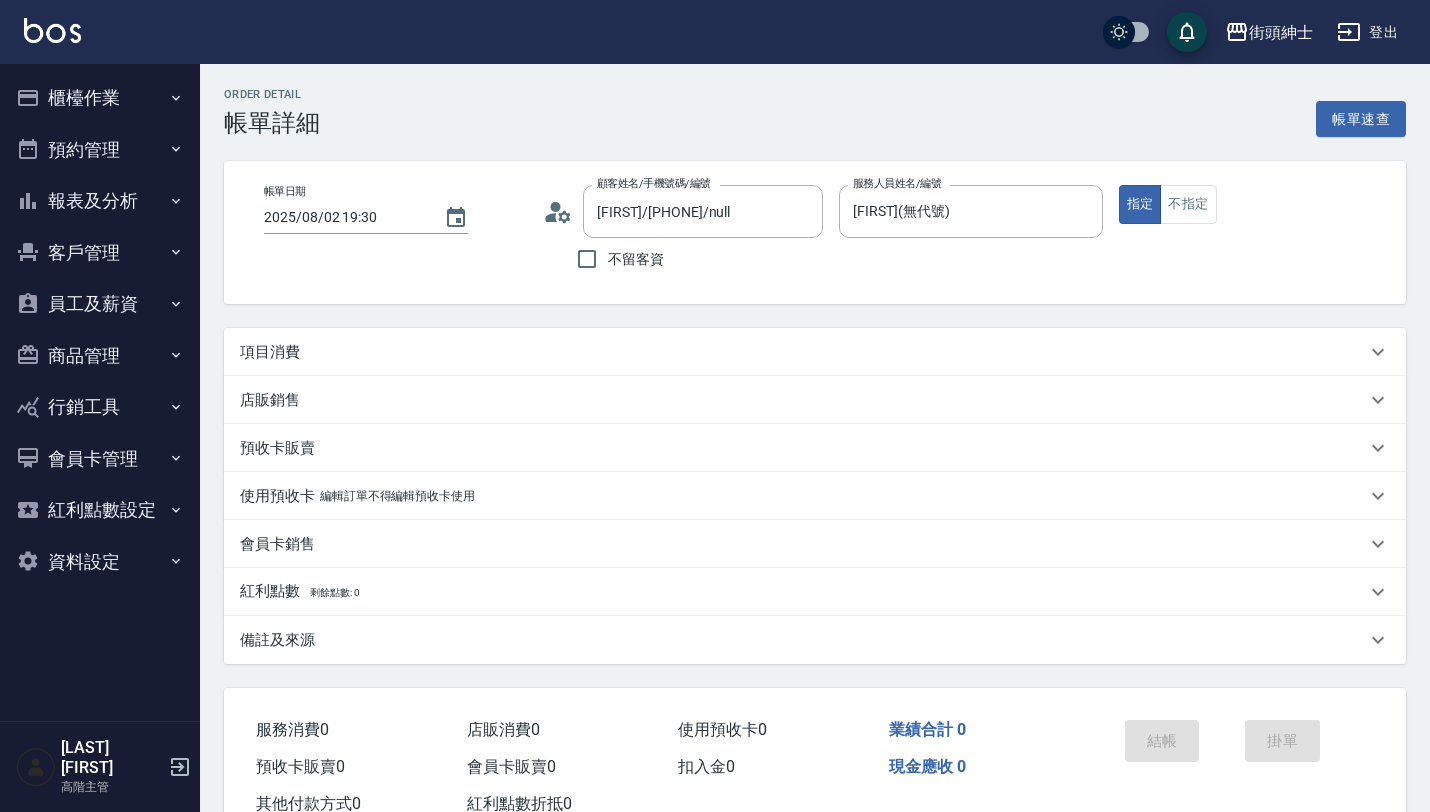 click on "項目消費" at bounding box center [803, 352] 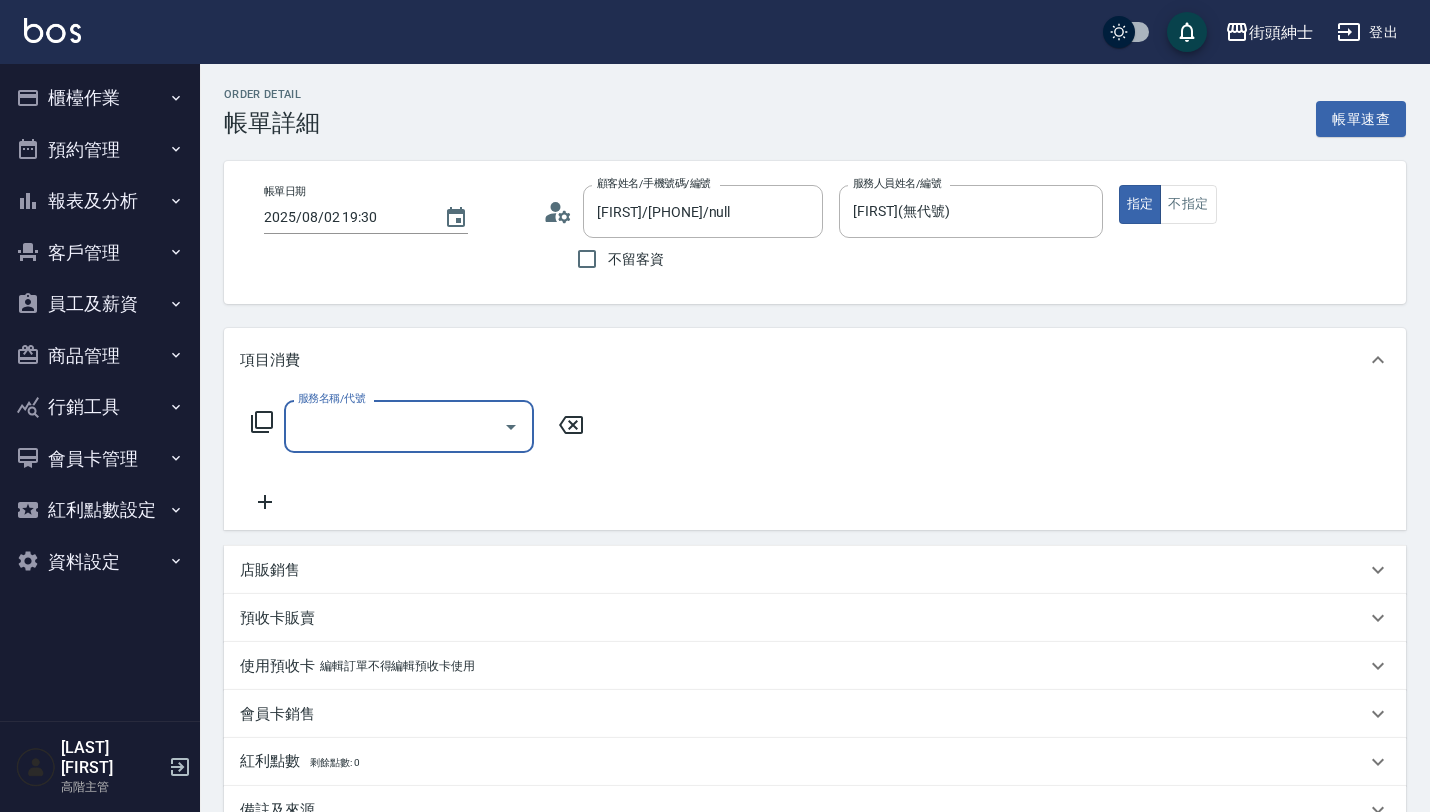 scroll, scrollTop: 0, scrollLeft: 0, axis: both 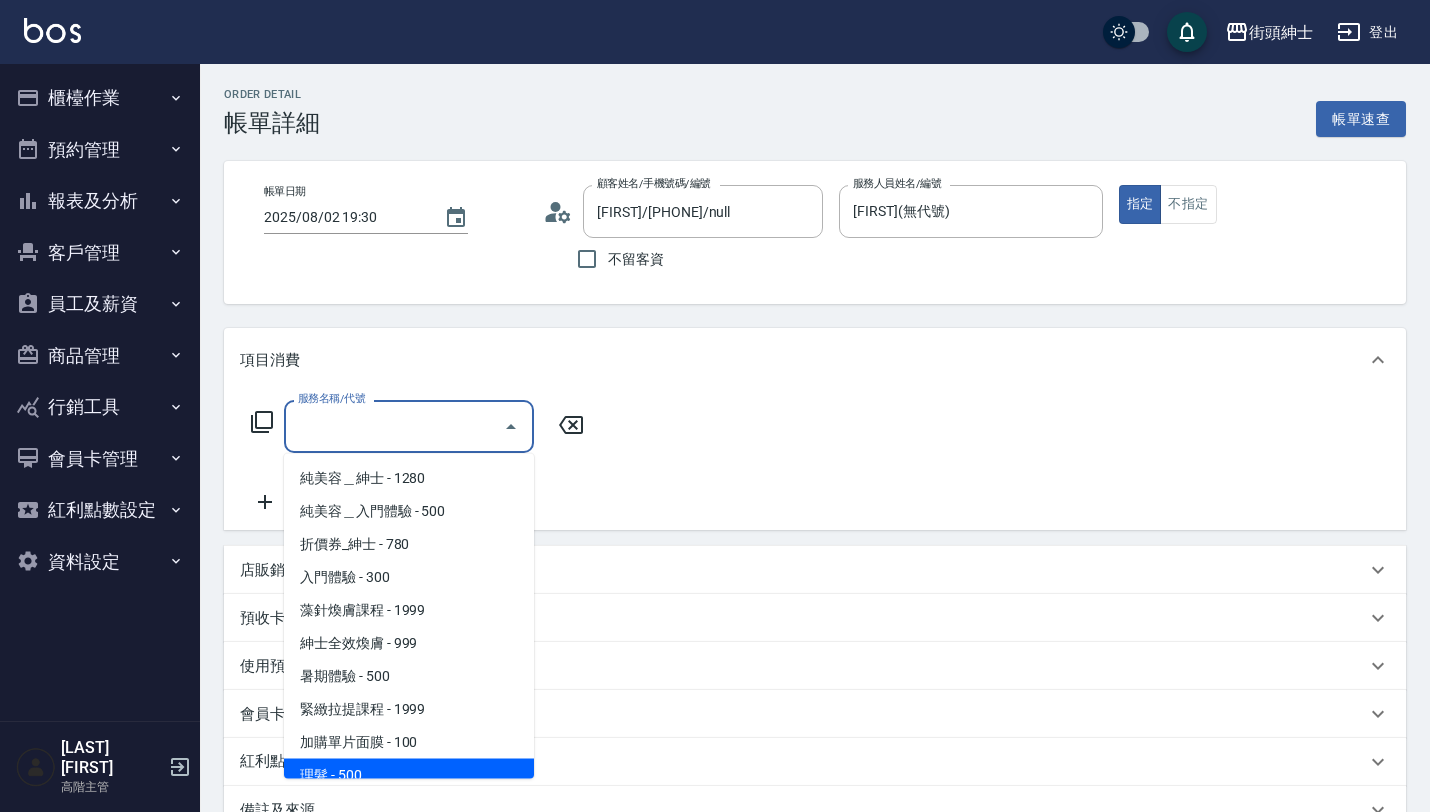 click on "理髮 - 500" at bounding box center (409, 775) 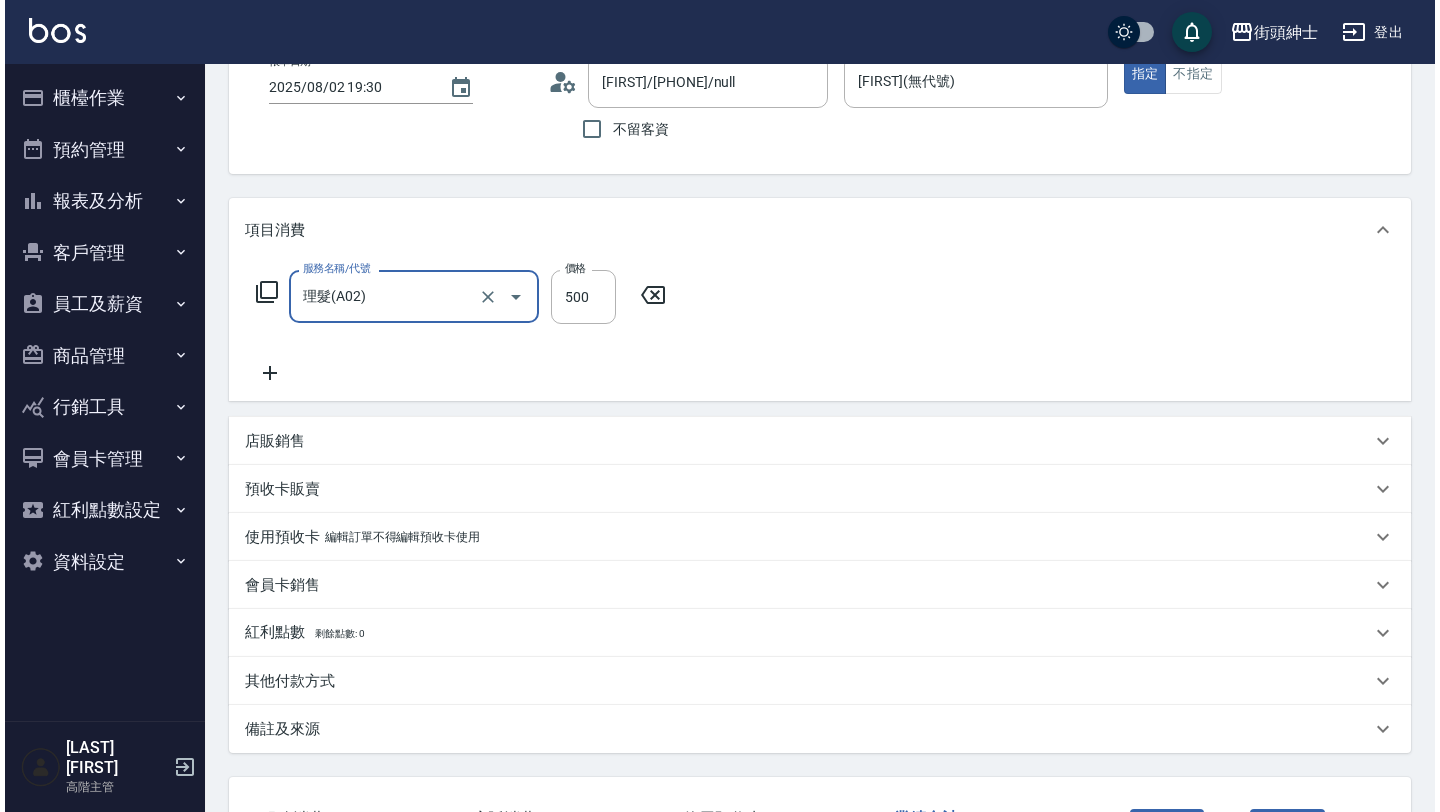 scroll, scrollTop: 284, scrollLeft: 0, axis: vertical 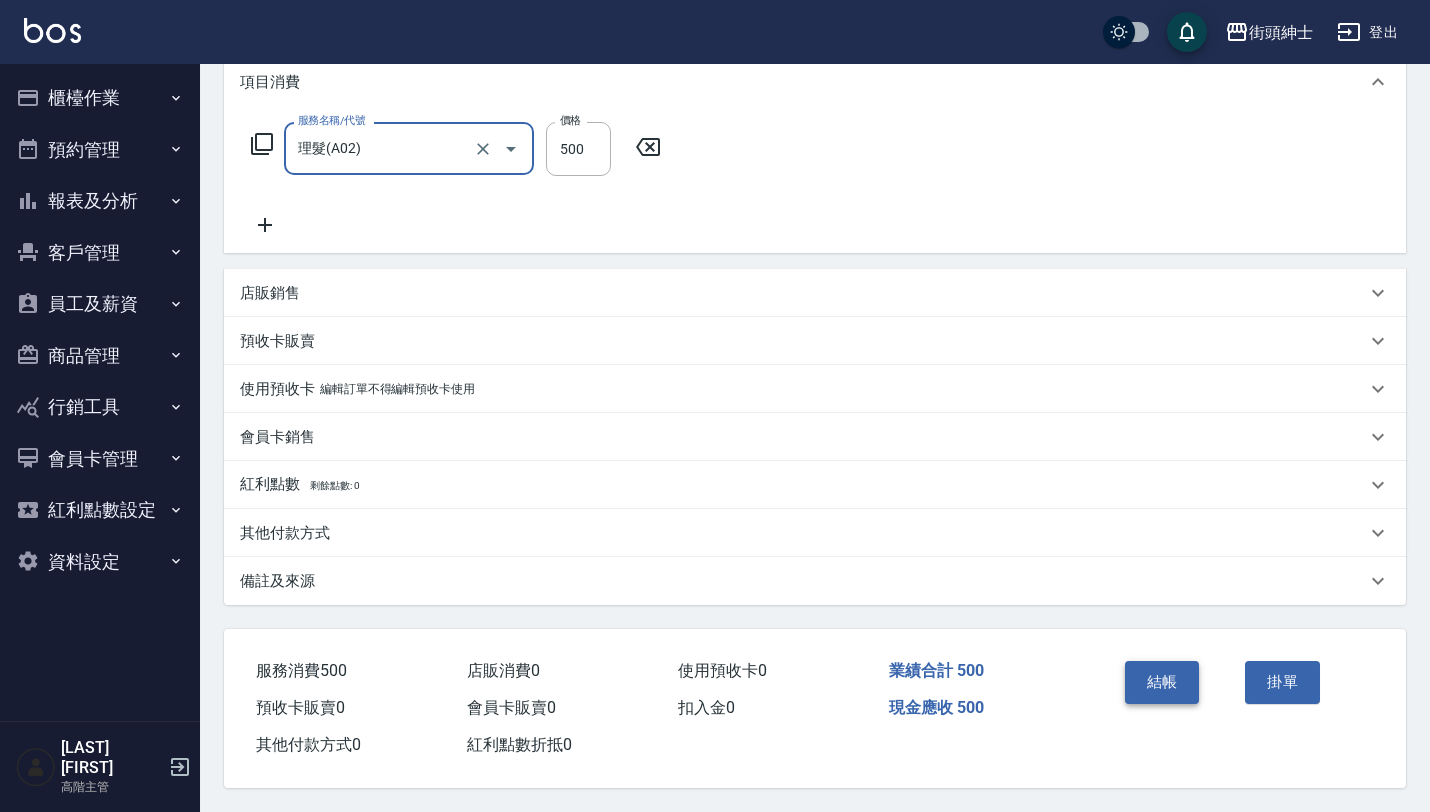 click on "結帳" at bounding box center (1162, 682) 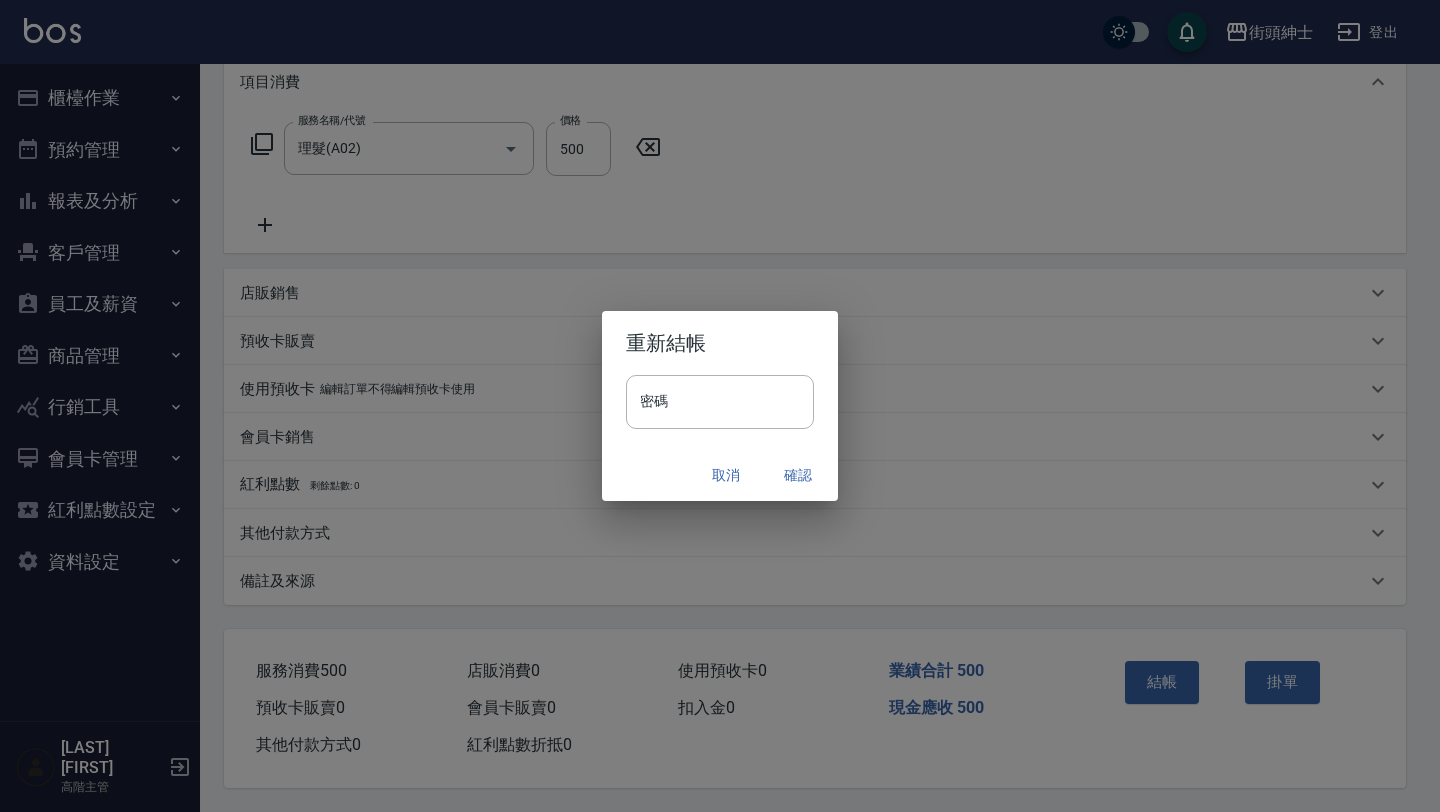 click on "確認" at bounding box center [798, 475] 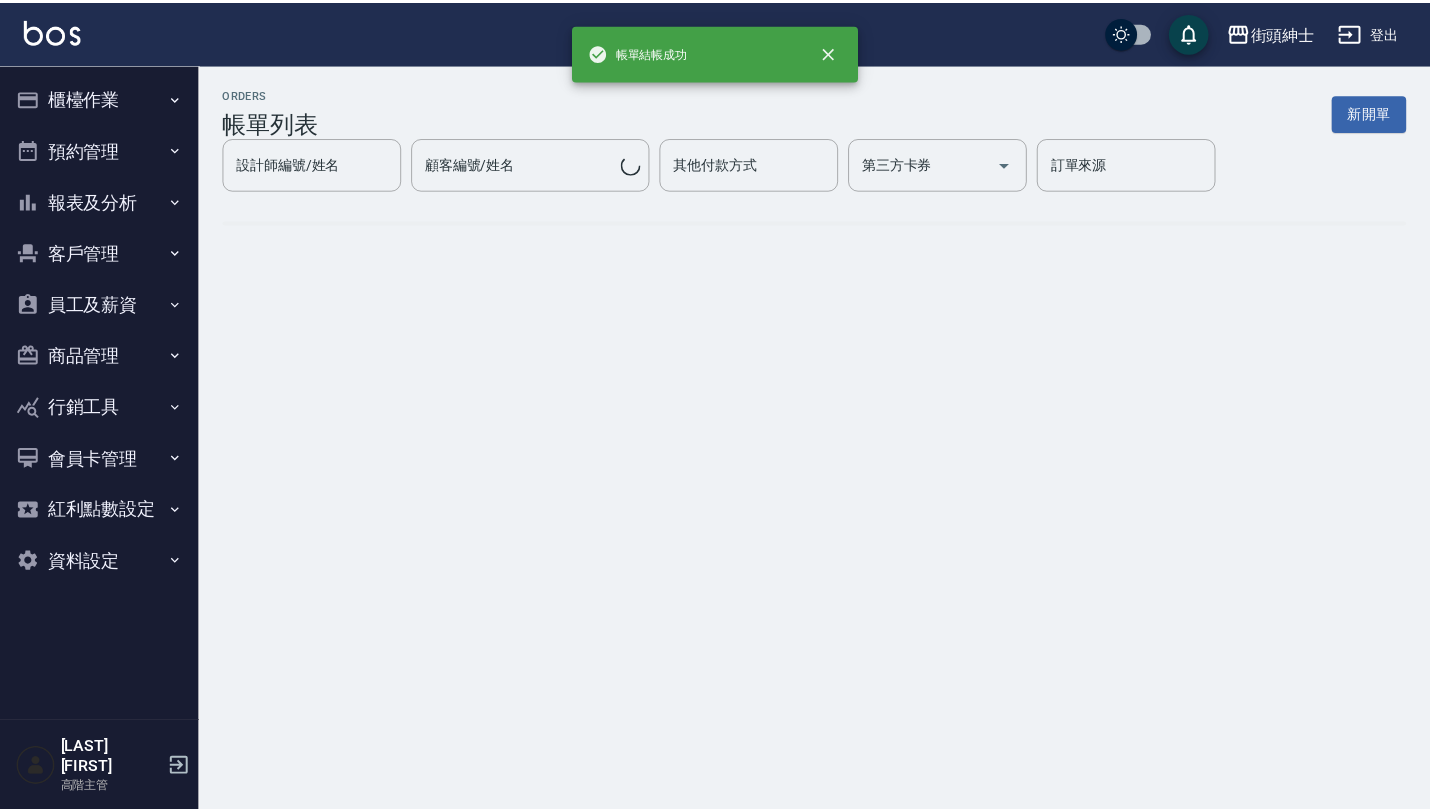 scroll, scrollTop: 0, scrollLeft: 0, axis: both 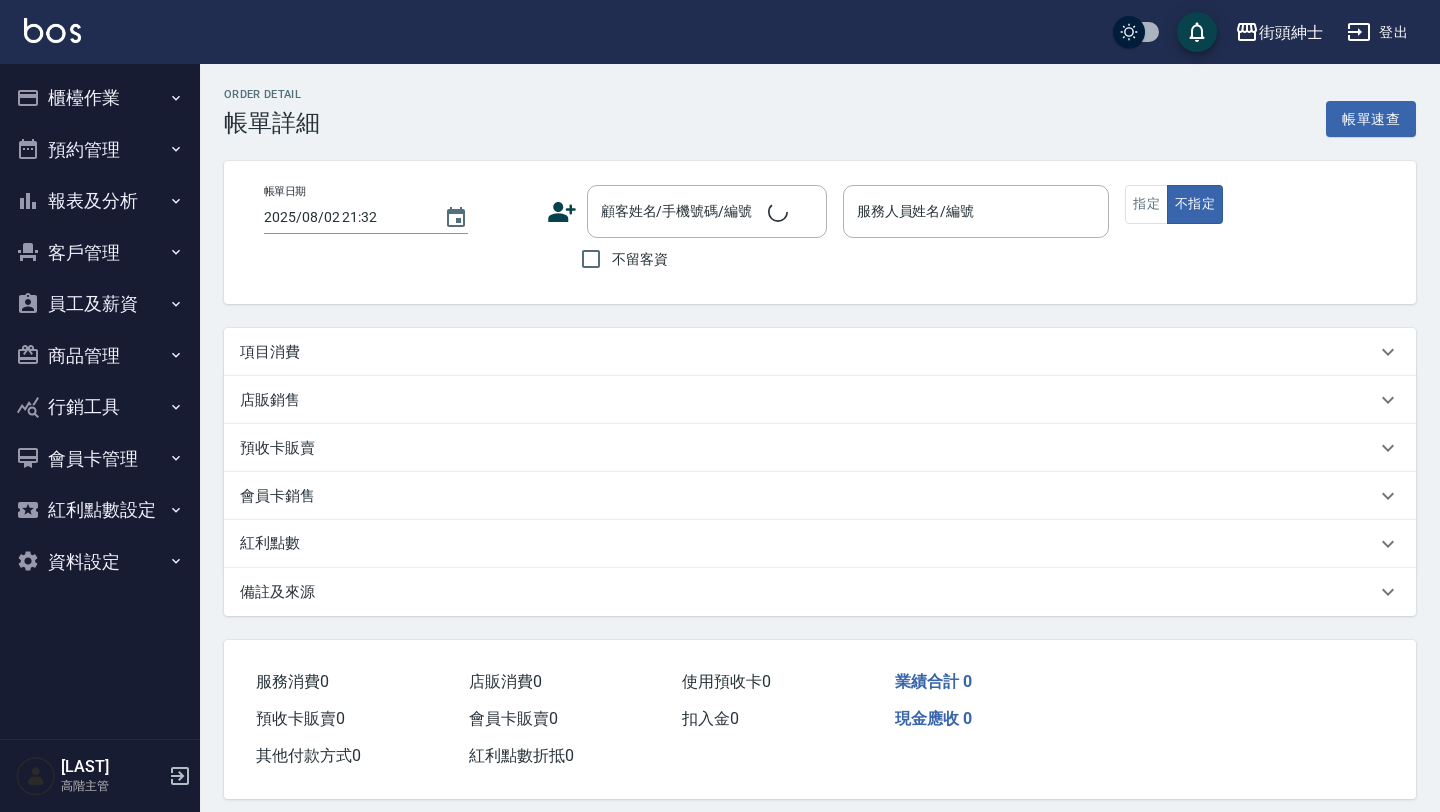type on "2025/08/02 20:00" 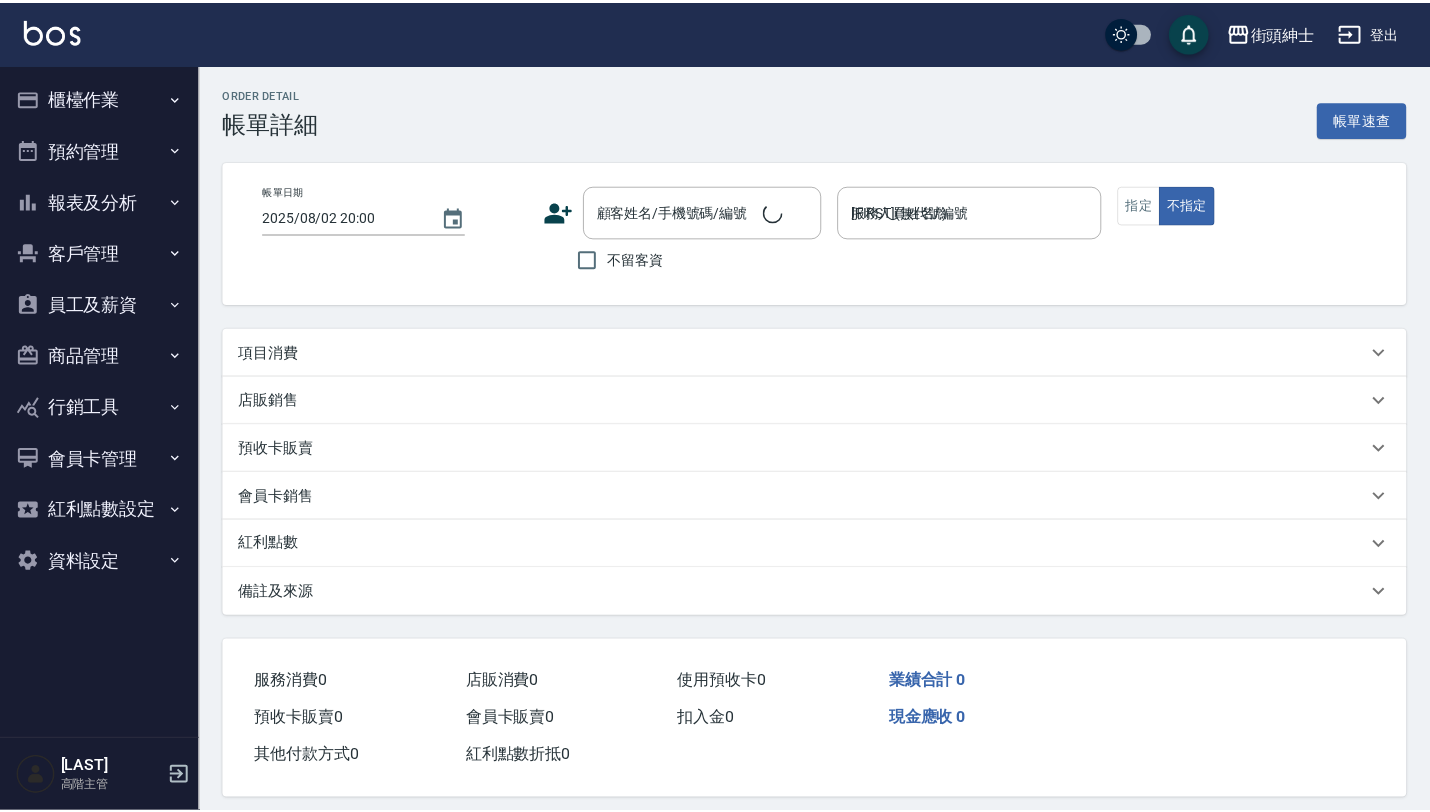scroll, scrollTop: 0, scrollLeft: 0, axis: both 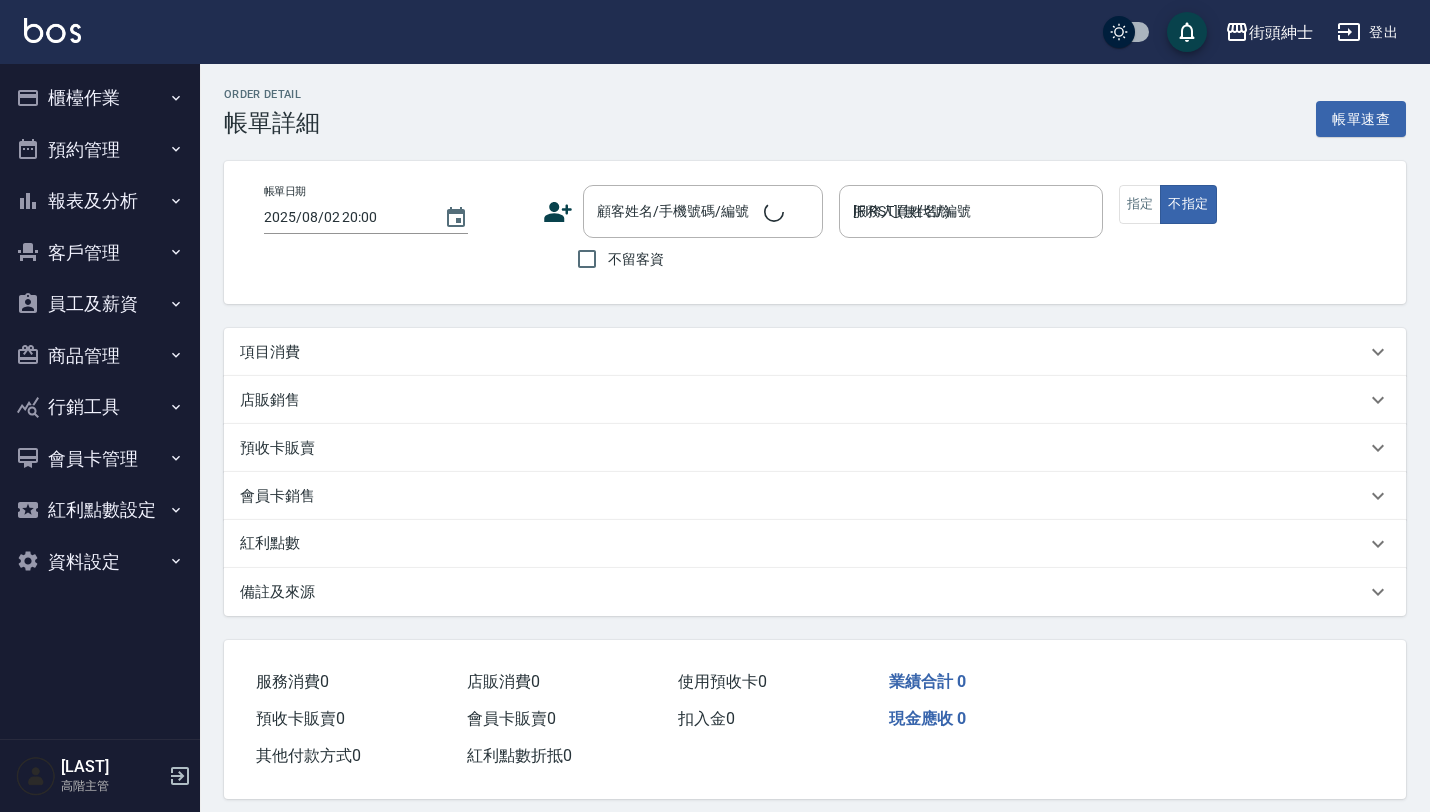 type on "[FIRST]/[PHONE]/null" 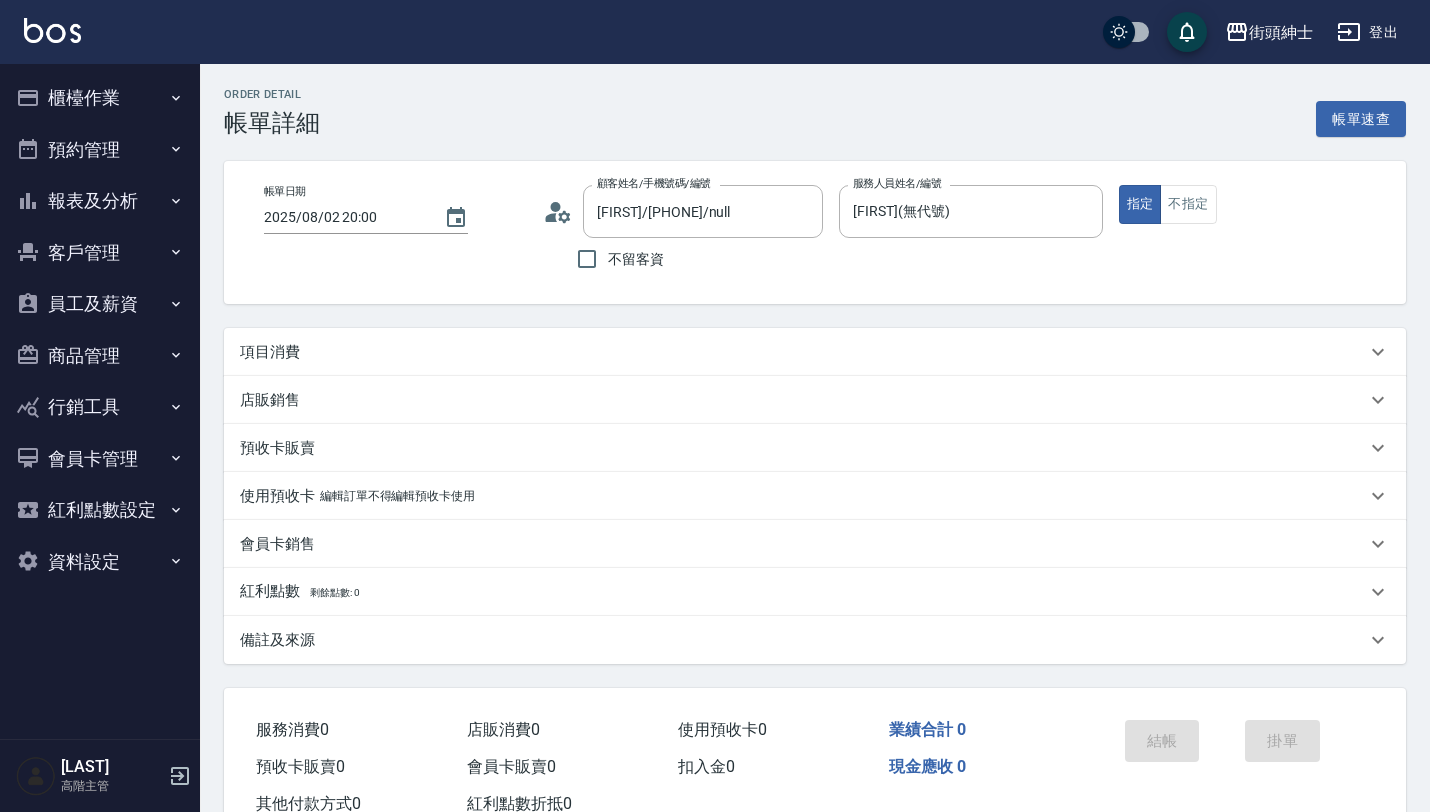 click on "項目消費" at bounding box center (815, 352) 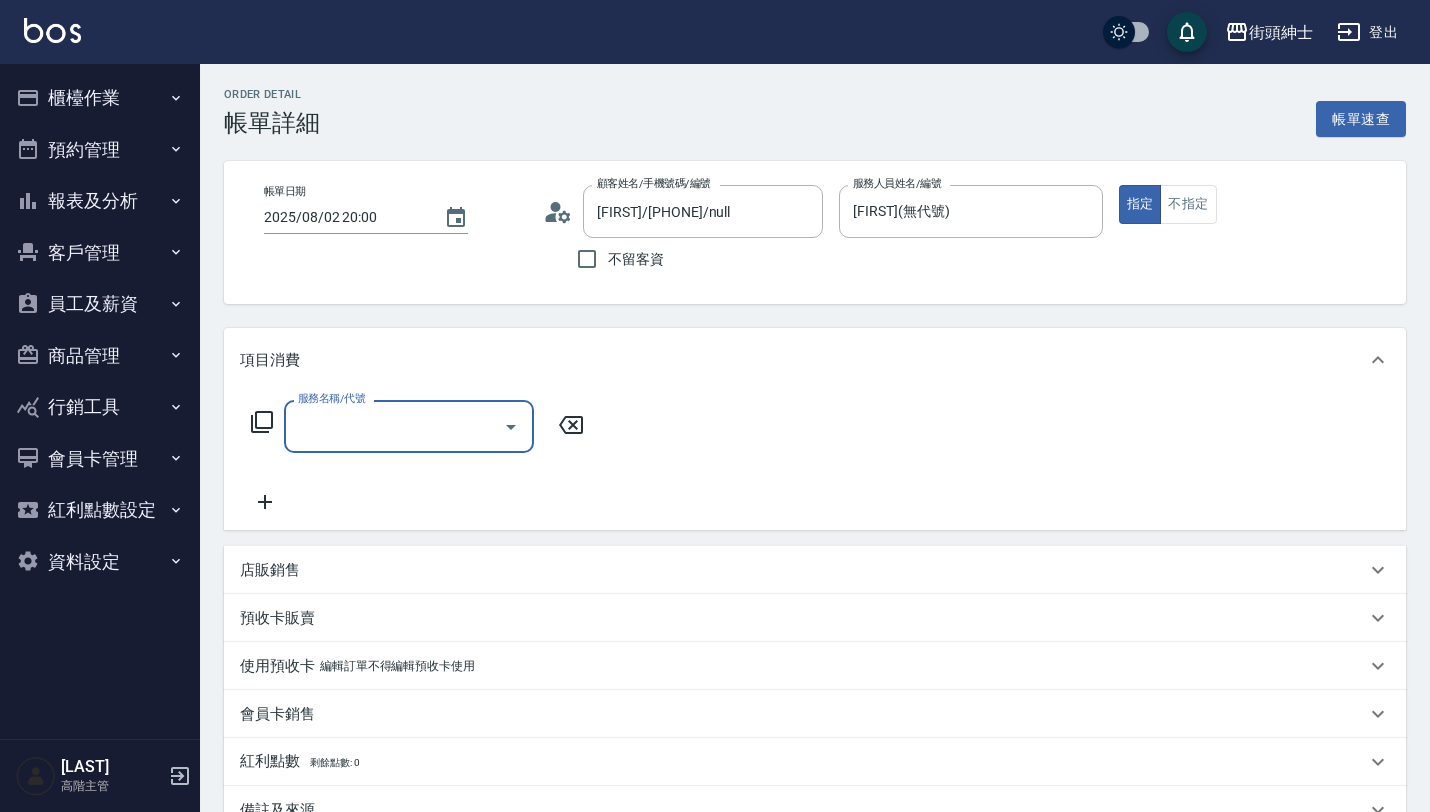 scroll, scrollTop: 0, scrollLeft: 0, axis: both 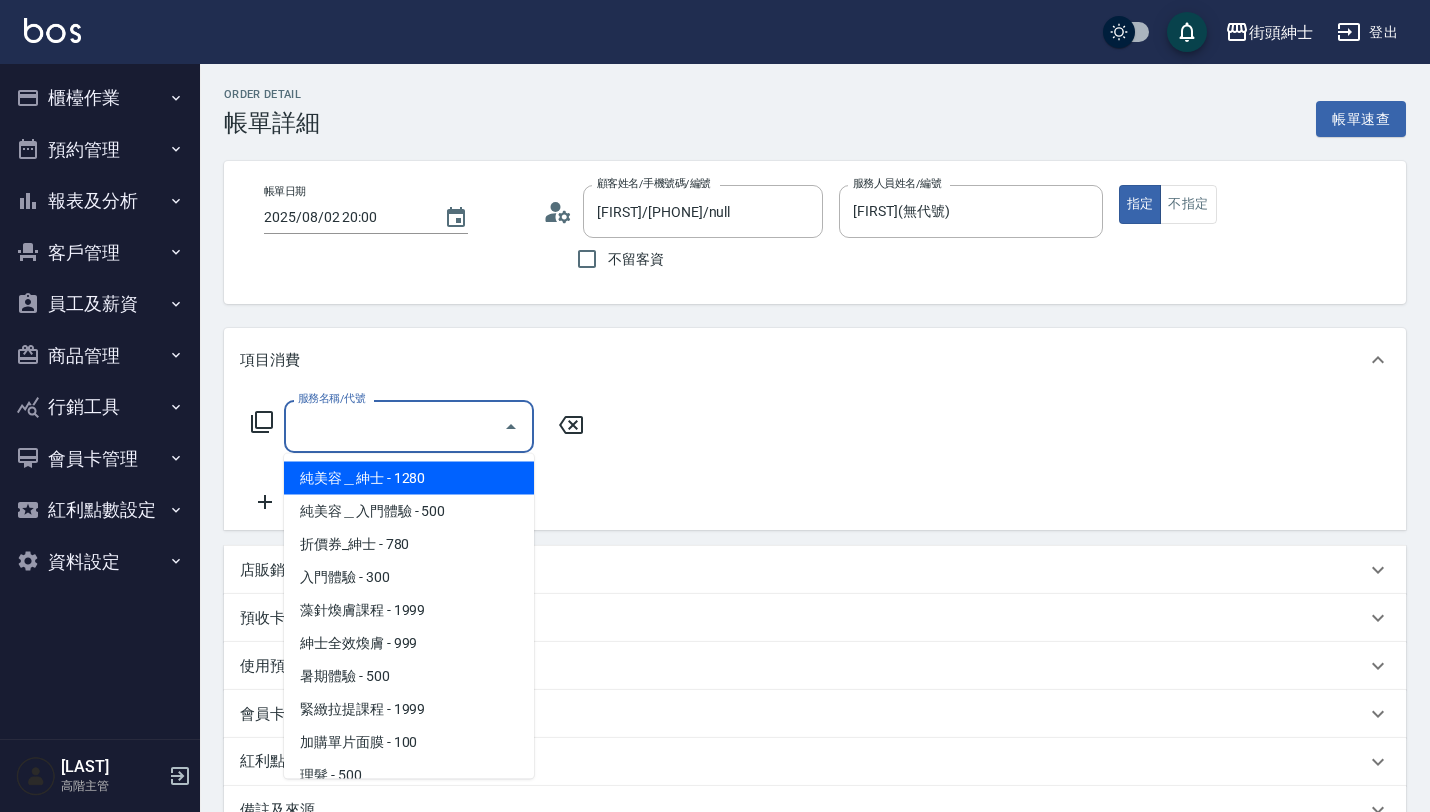 click on "服務名稱/代號" at bounding box center [394, 426] 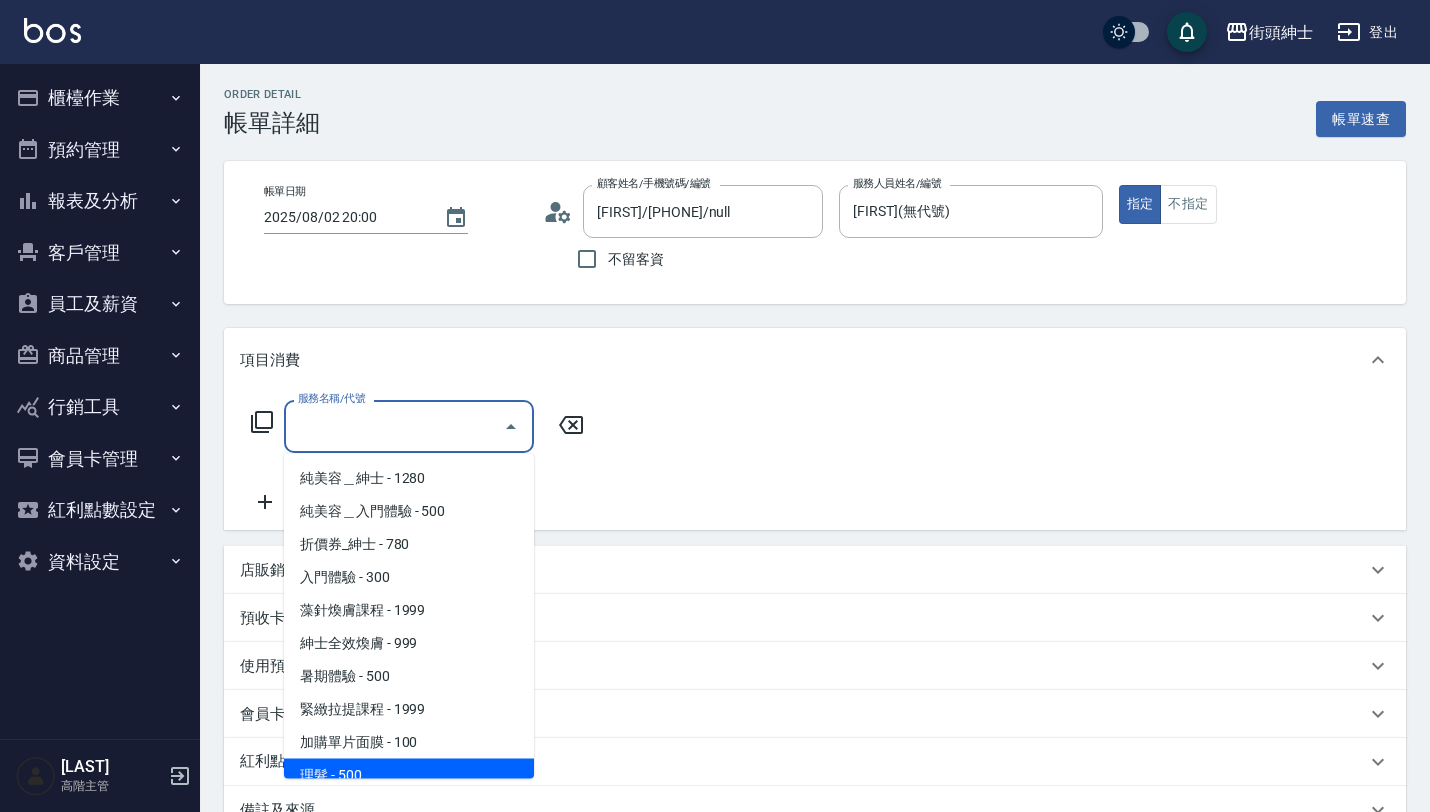 click on "理髮 - 500" at bounding box center (409, 775) 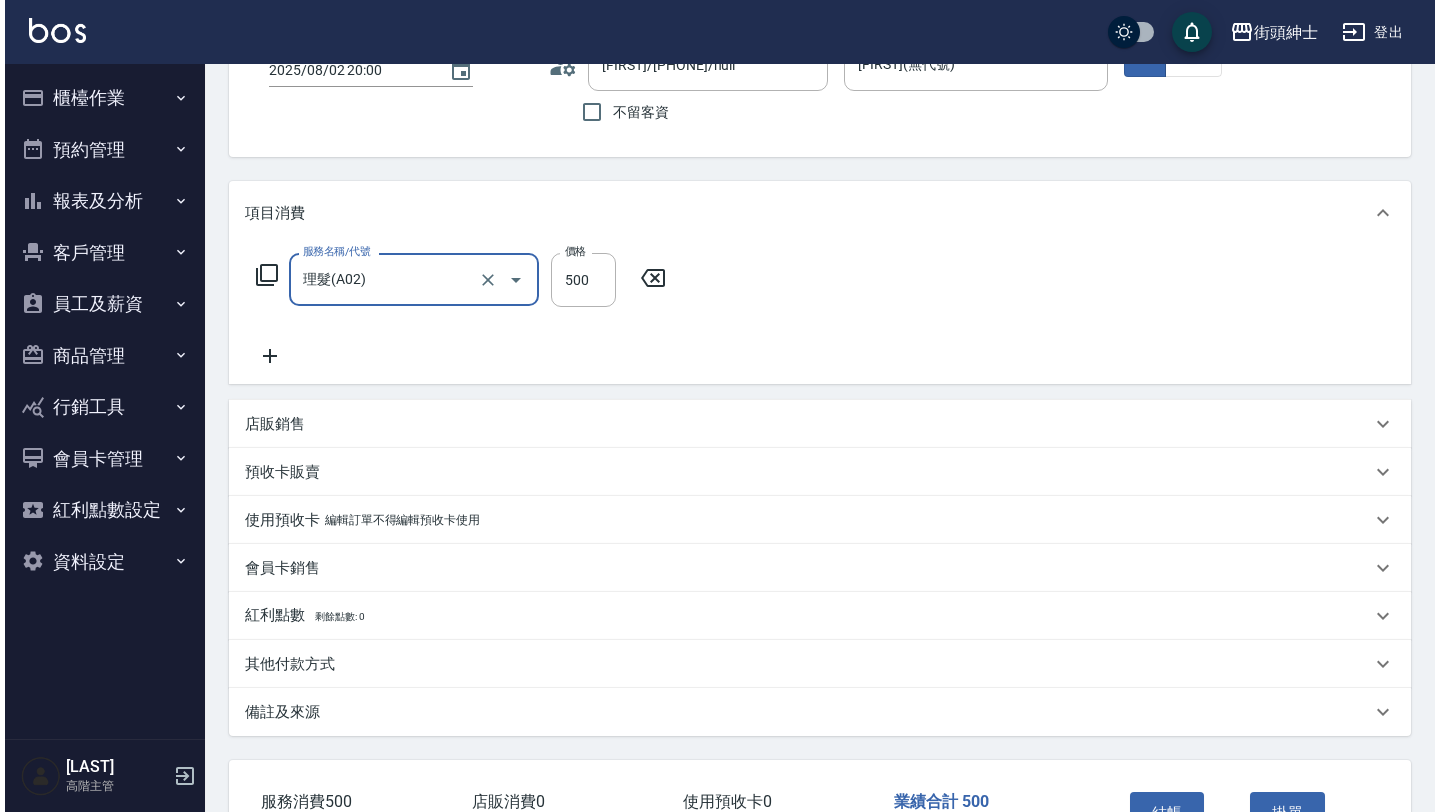 scroll, scrollTop: 284, scrollLeft: 0, axis: vertical 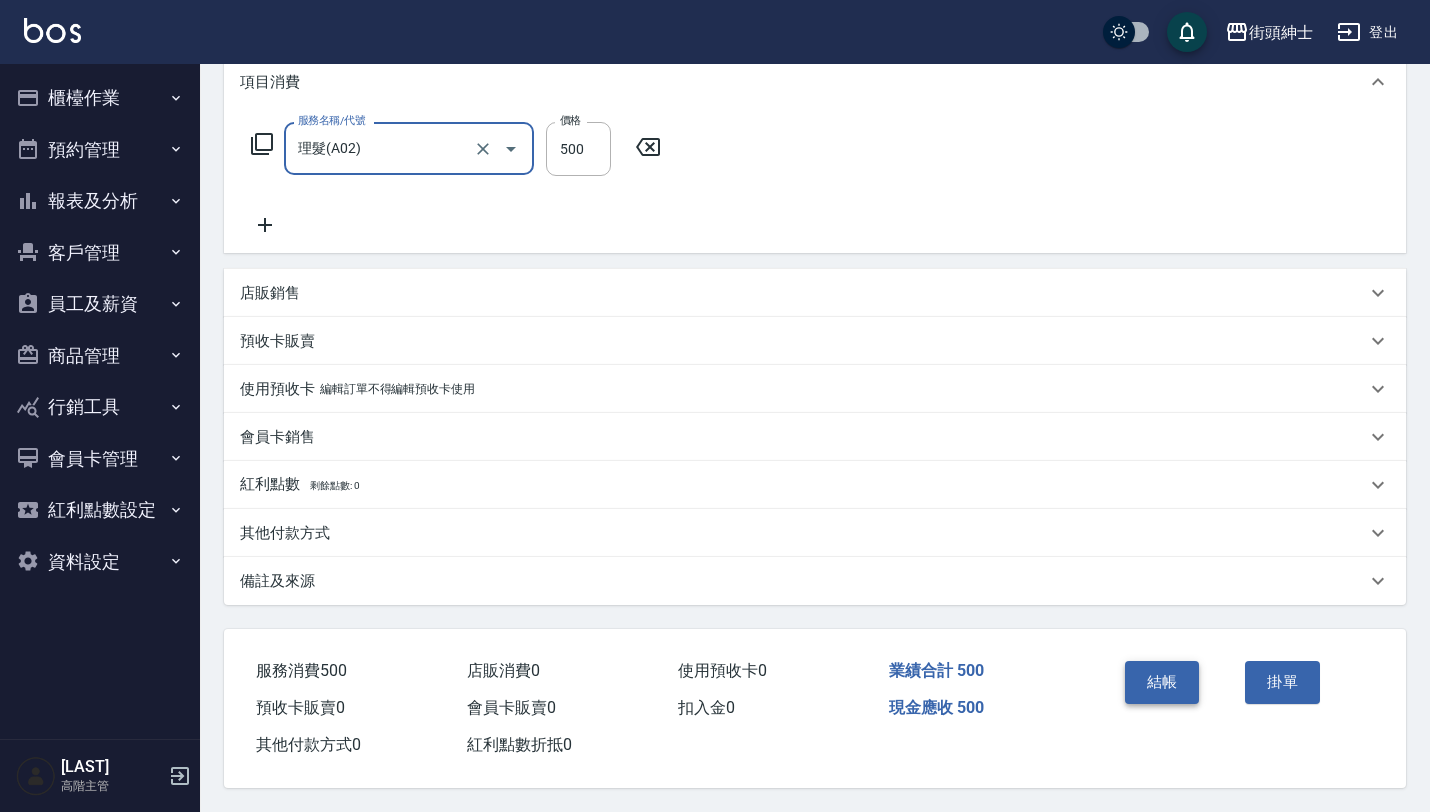 click on "結帳" at bounding box center (1162, 682) 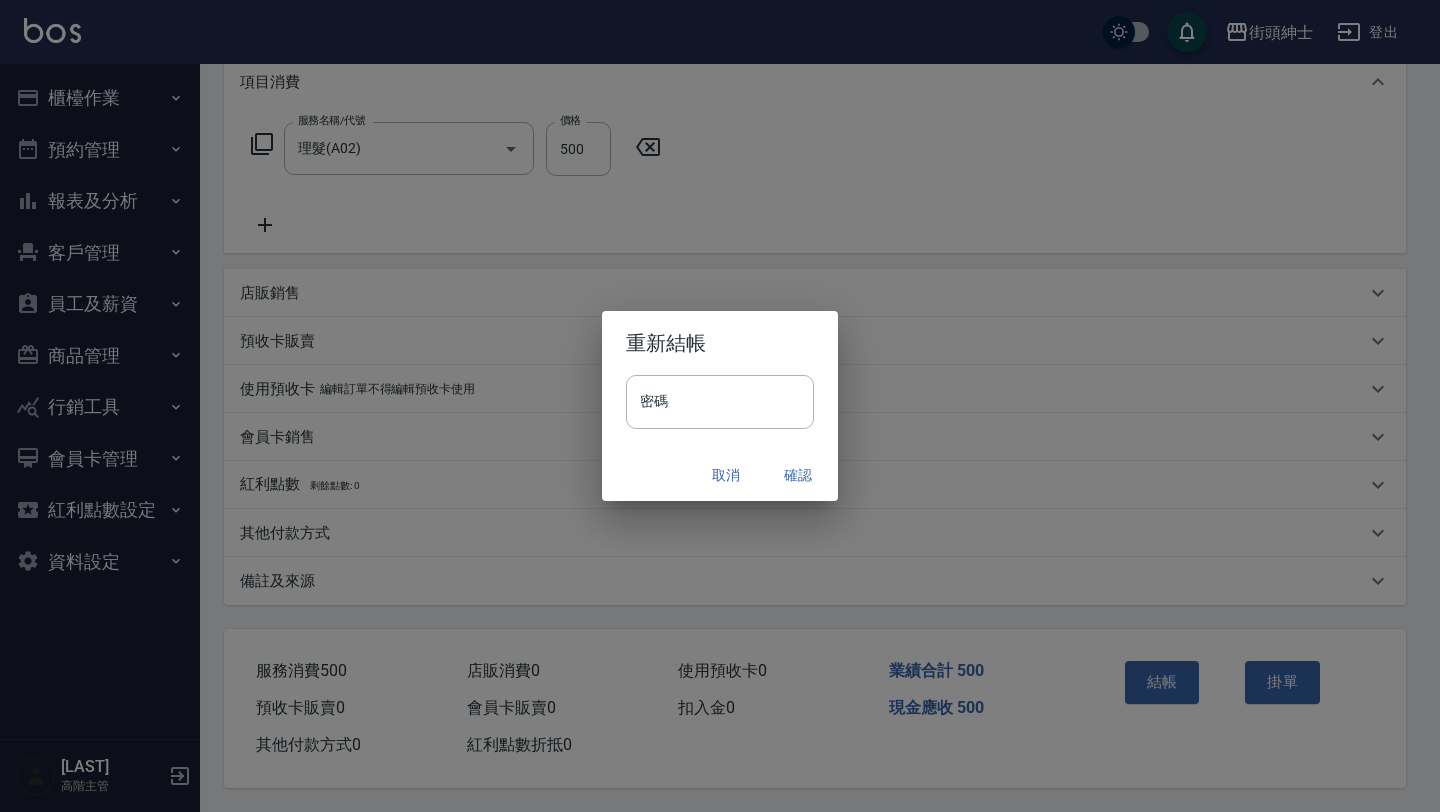 click on "確認" at bounding box center [798, 475] 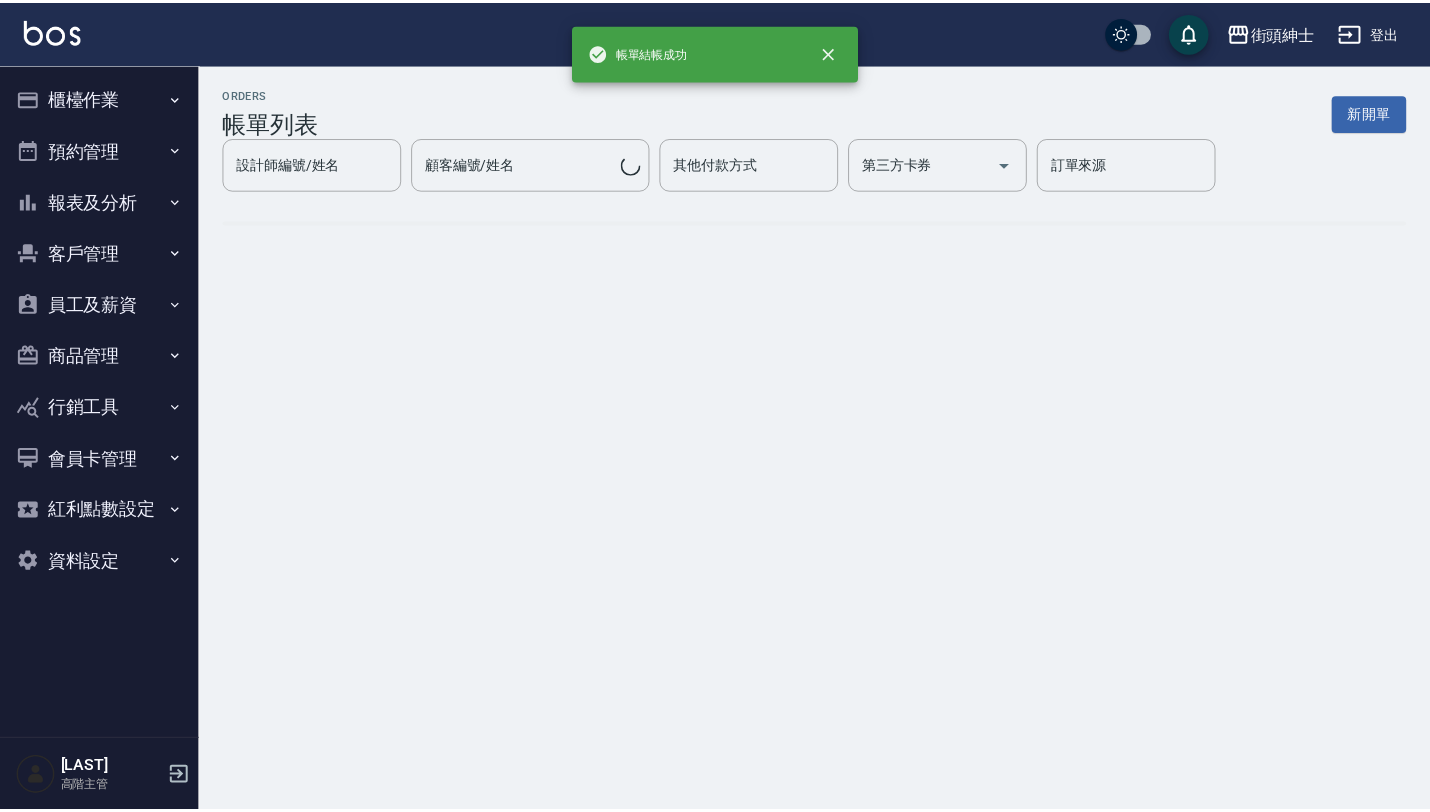 scroll, scrollTop: 0, scrollLeft: 0, axis: both 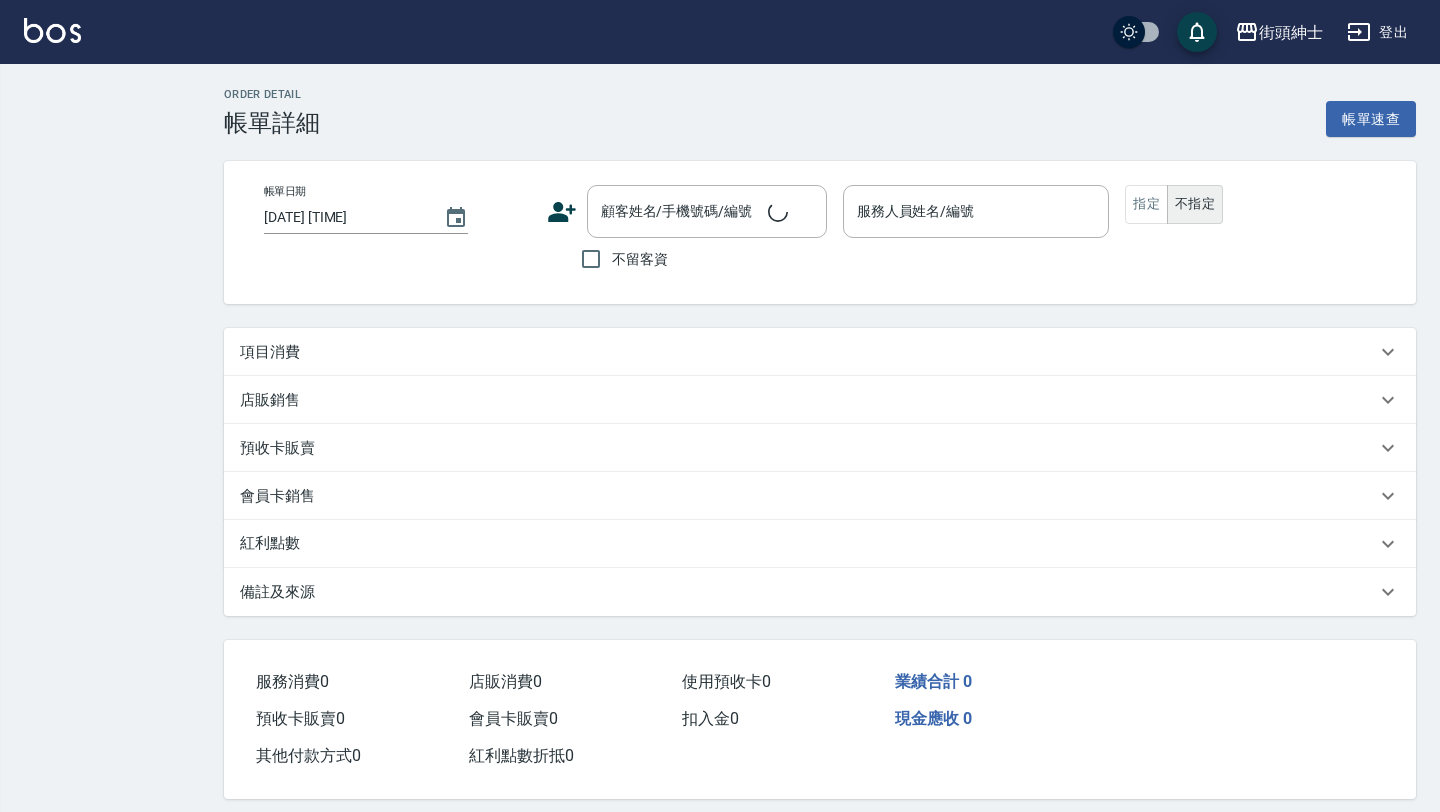 type on "2025/08/02 20:30" 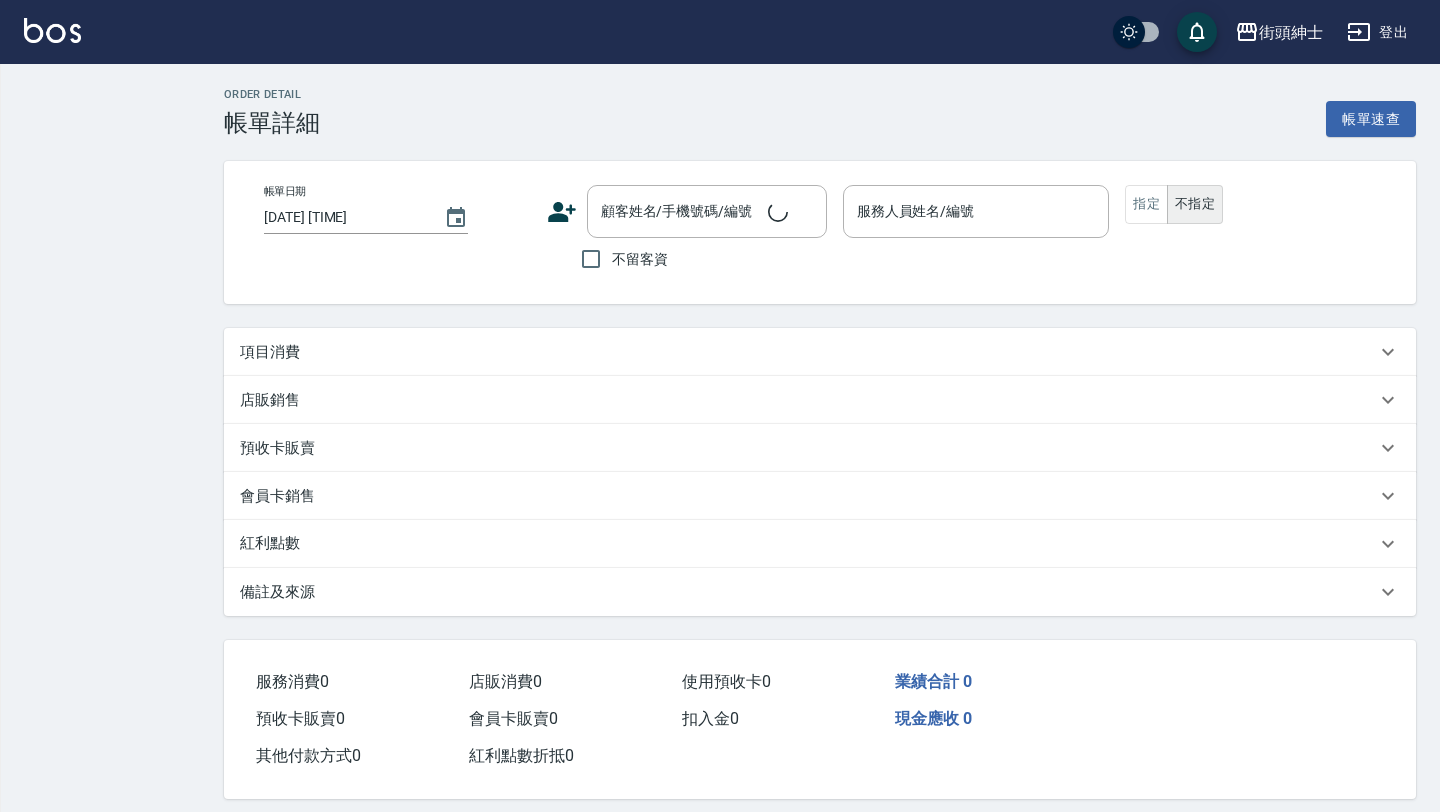 type on "Vic(無代號)" 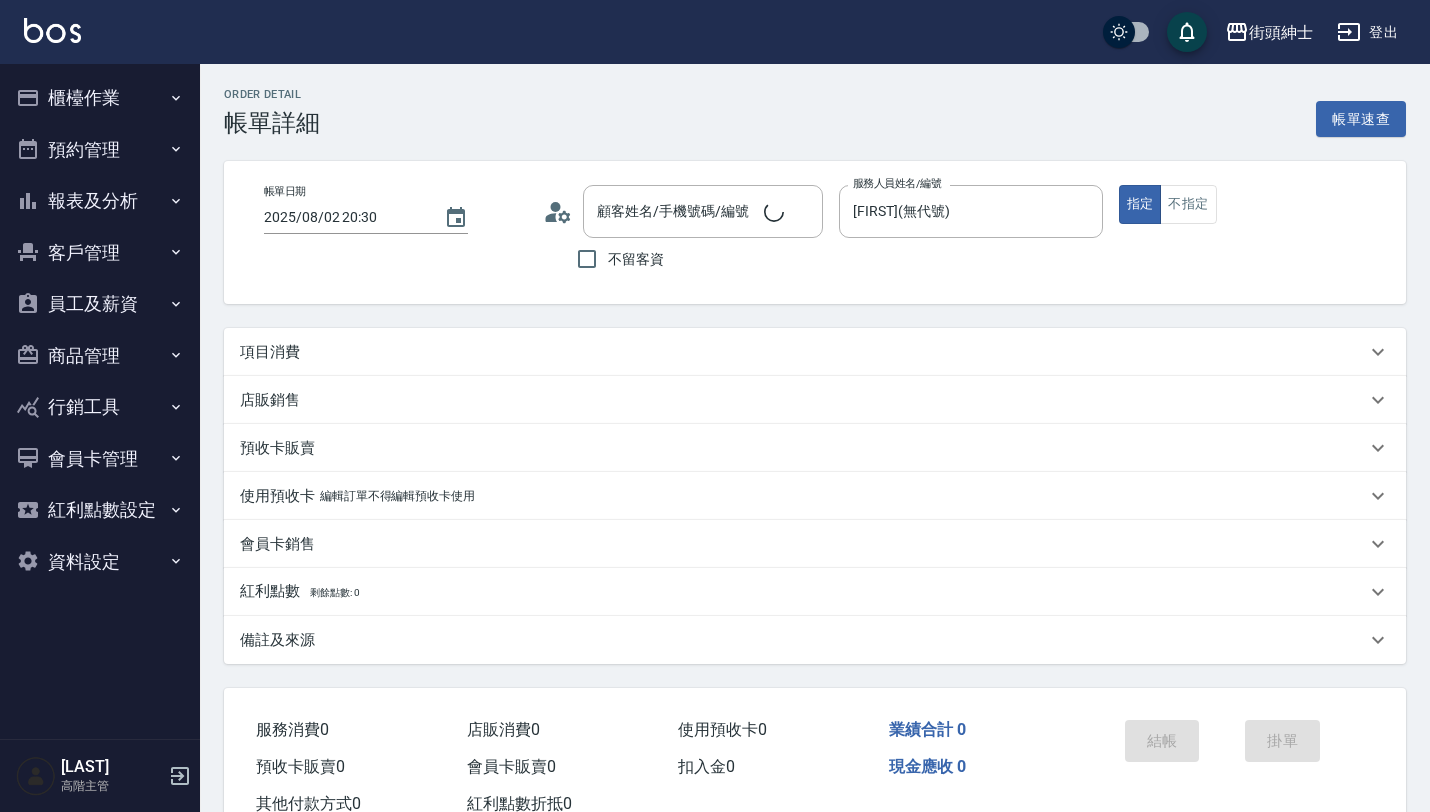type on "Bruce/0977229448/null" 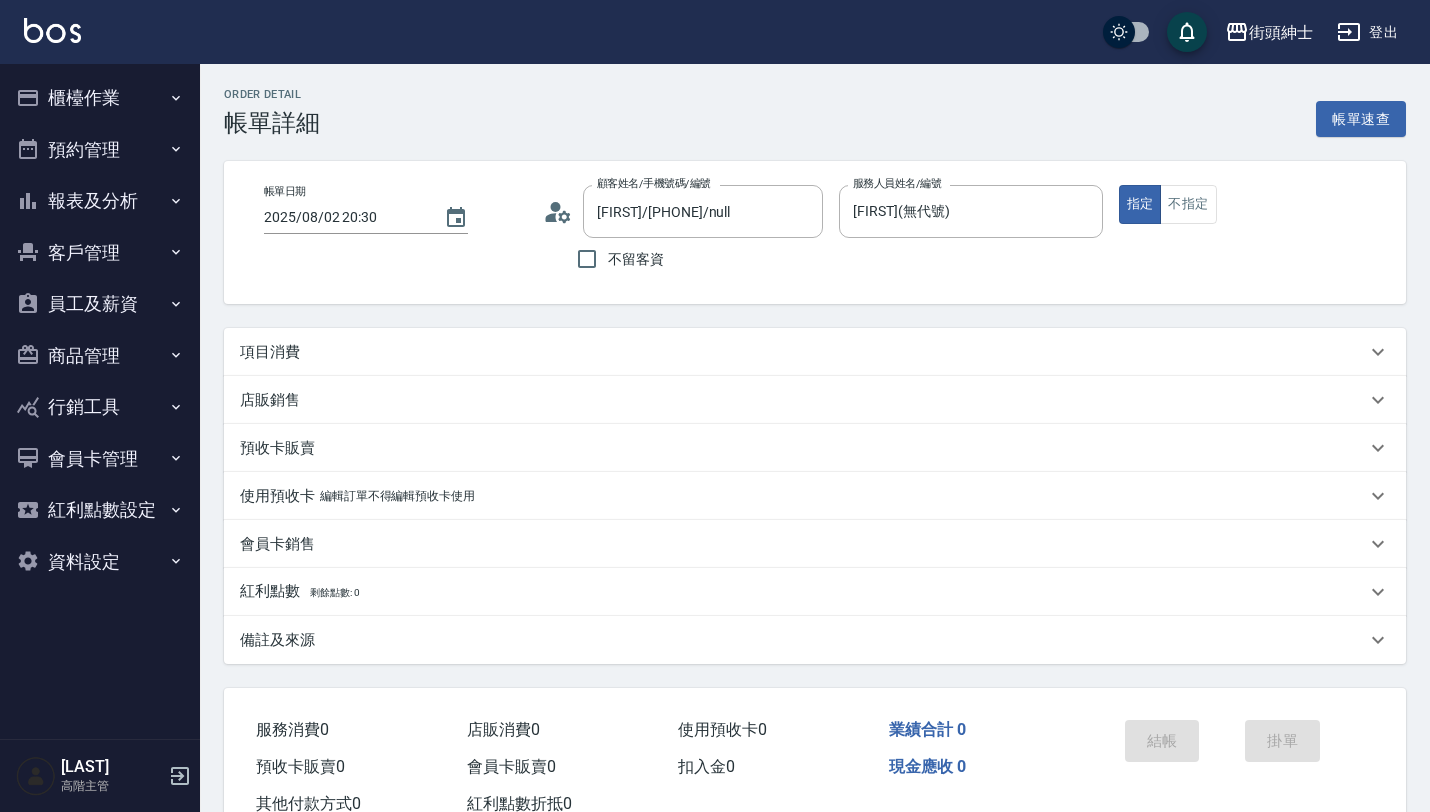 click on "項目消費" at bounding box center (803, 352) 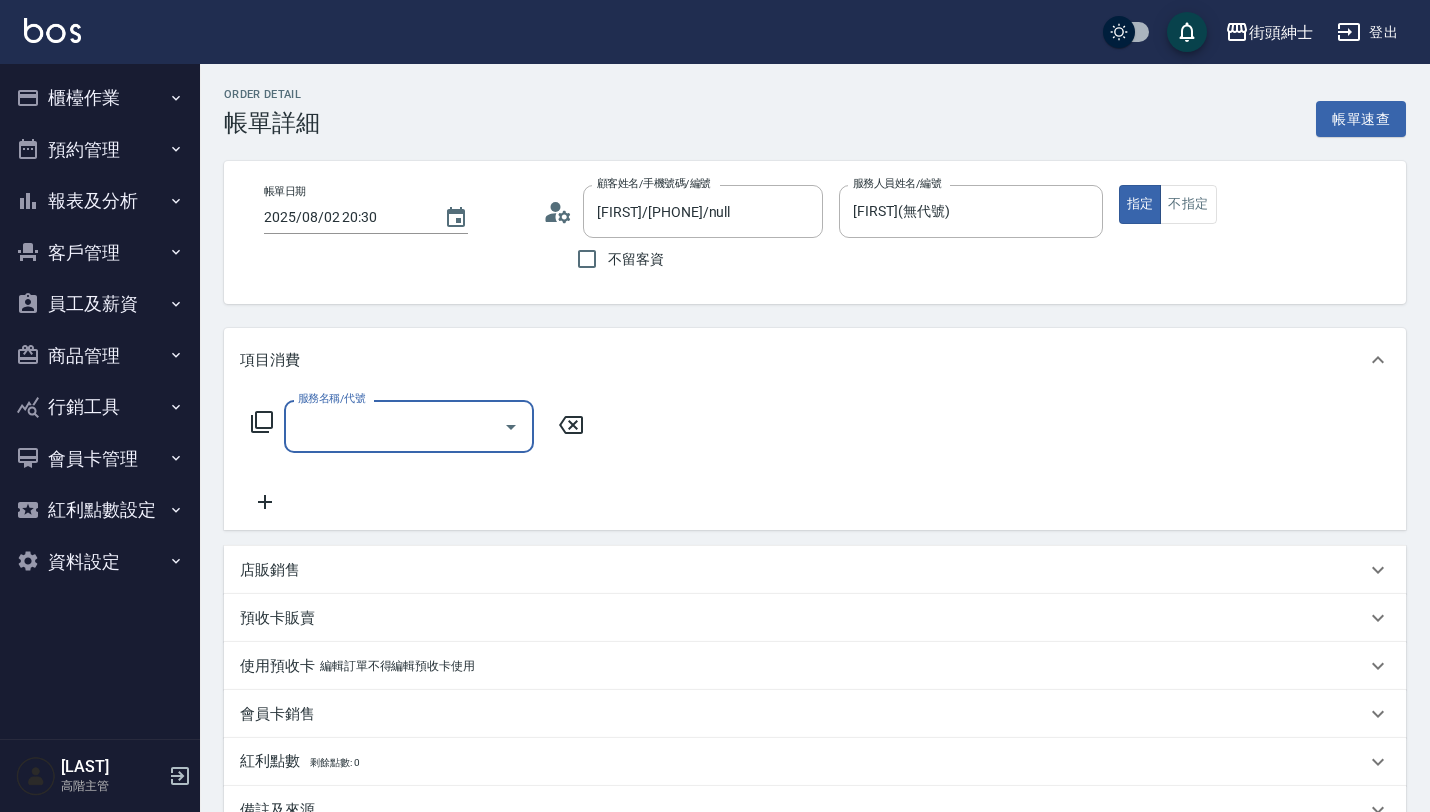 scroll, scrollTop: 0, scrollLeft: 0, axis: both 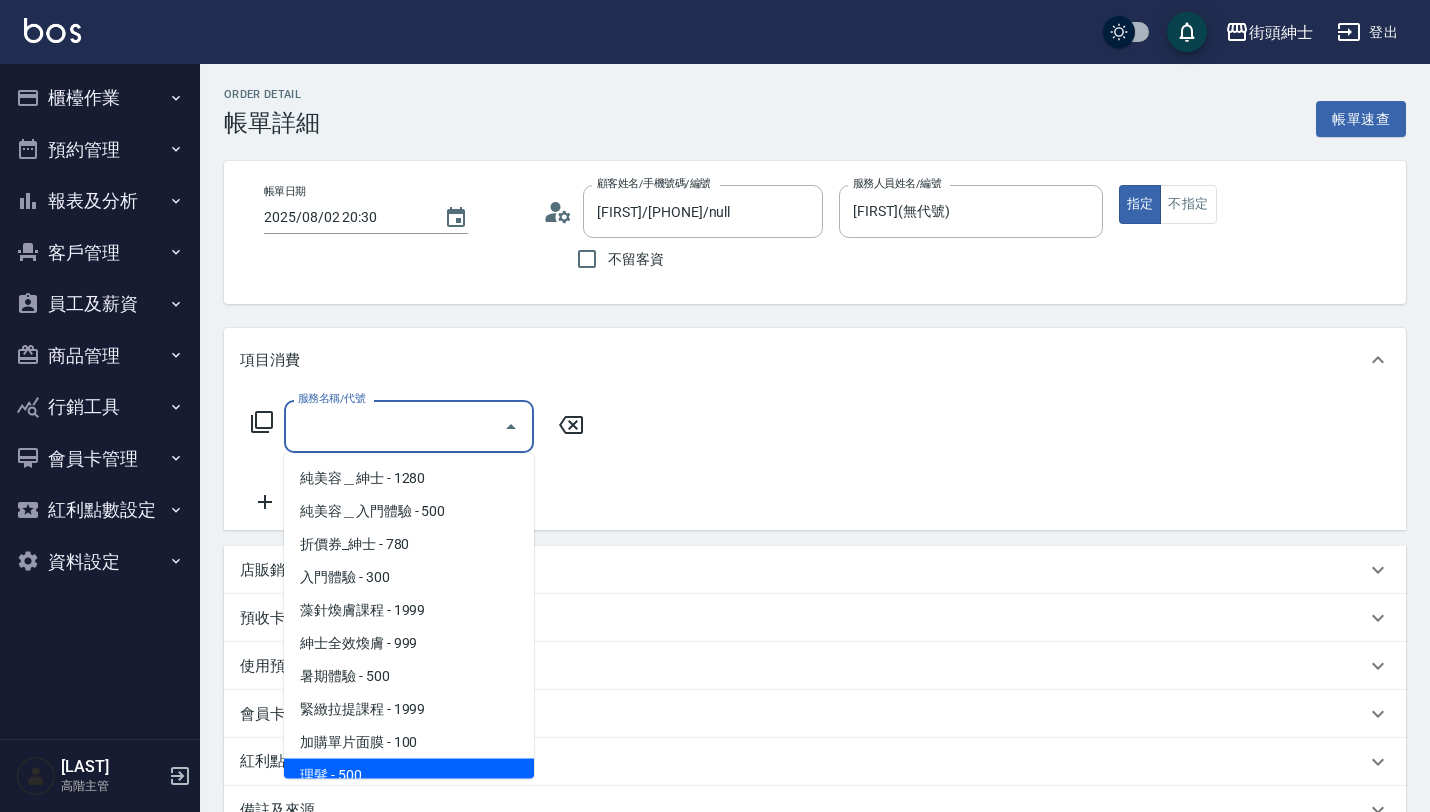 click on "理髮 - 500" at bounding box center [409, 775] 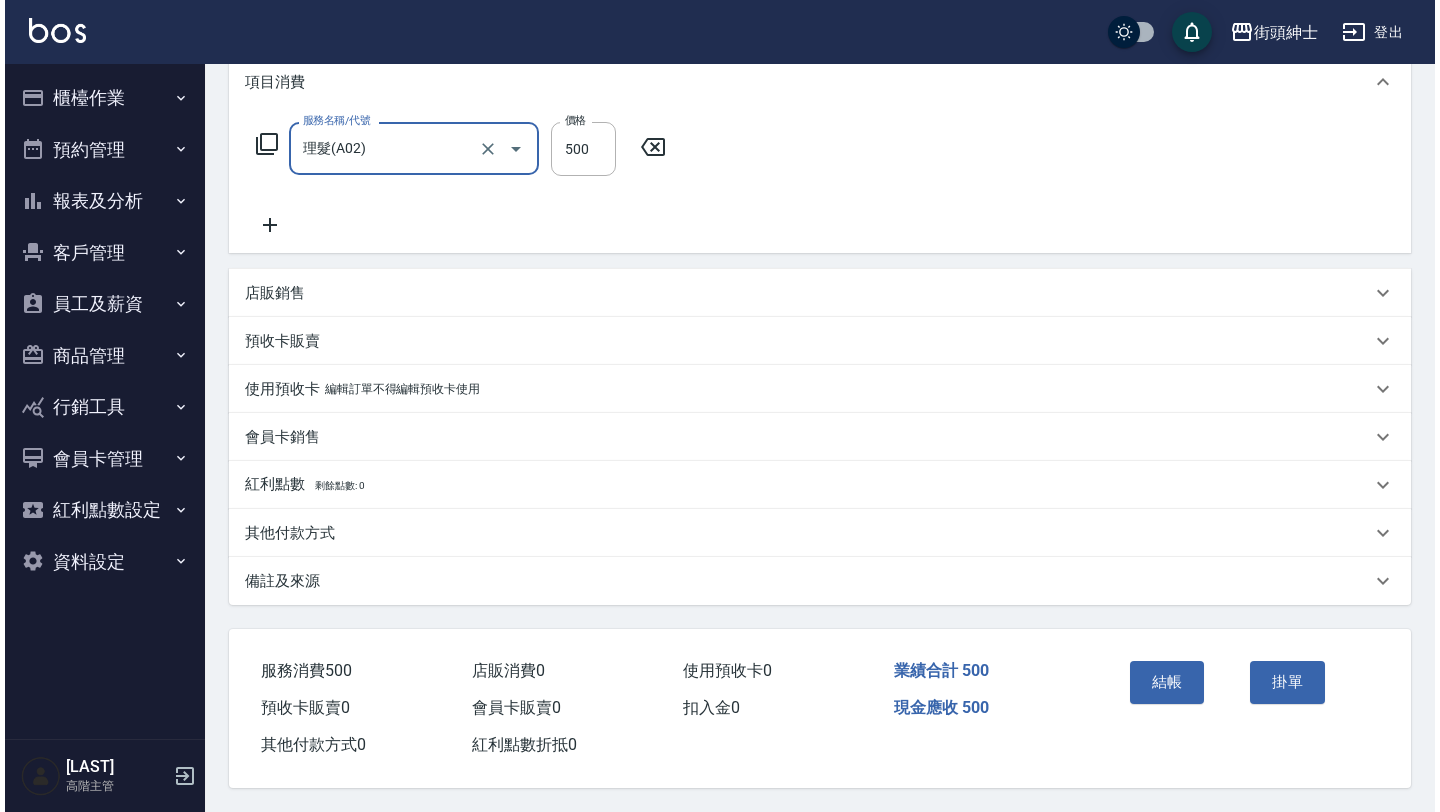 scroll, scrollTop: 284, scrollLeft: 0, axis: vertical 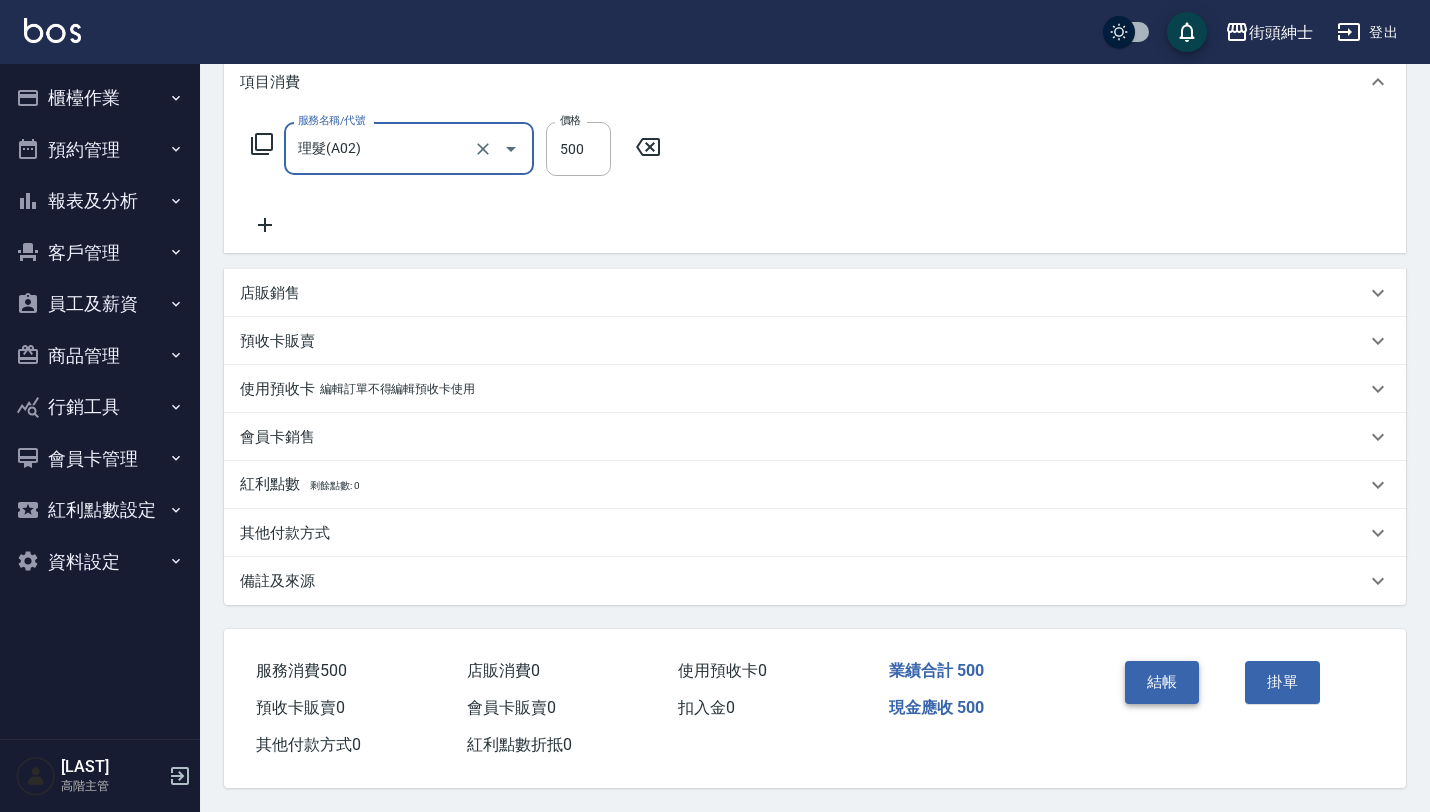 click on "結帳" at bounding box center (1162, 682) 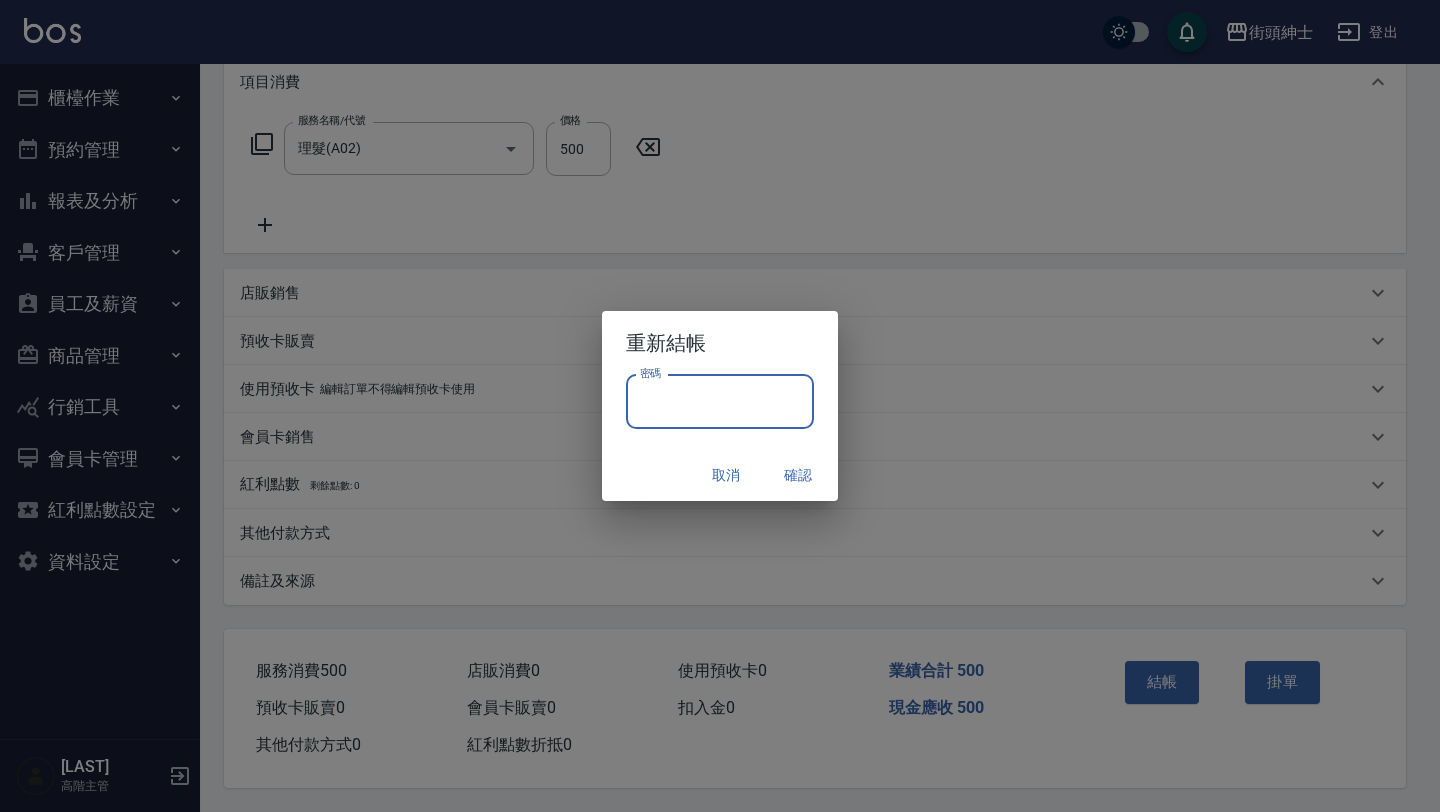 click on "密碼" at bounding box center (720, 402) 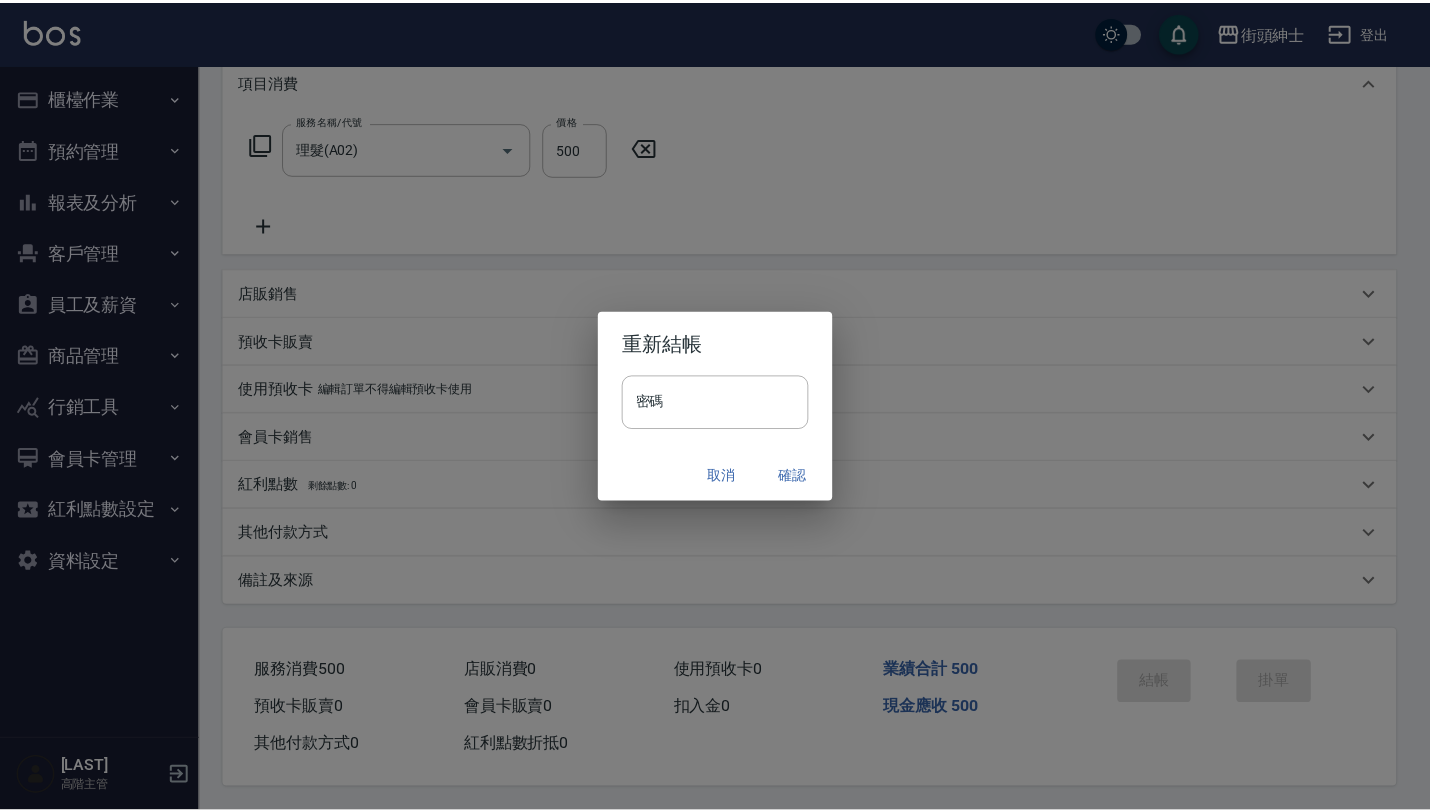 scroll, scrollTop: 0, scrollLeft: 0, axis: both 